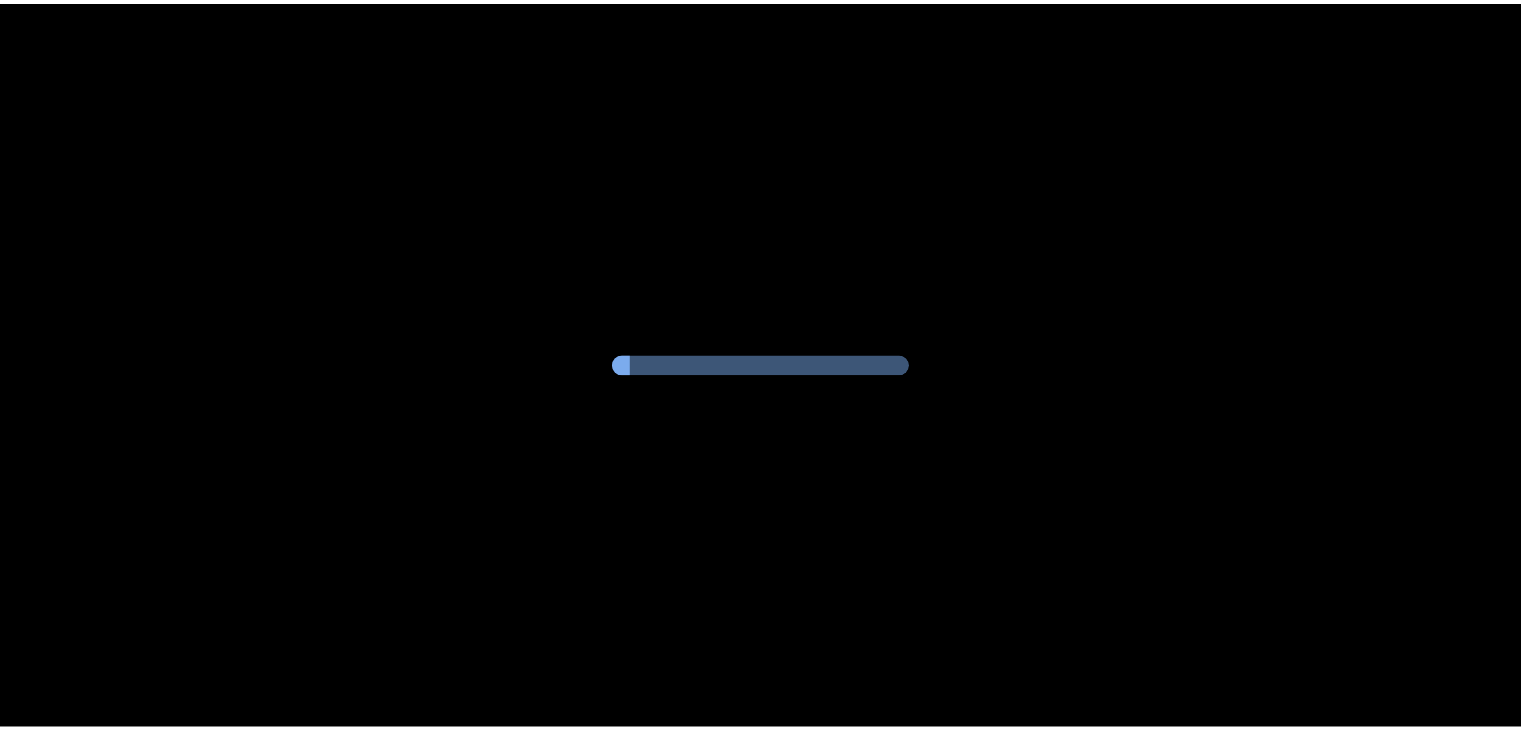 scroll, scrollTop: 0, scrollLeft: 0, axis: both 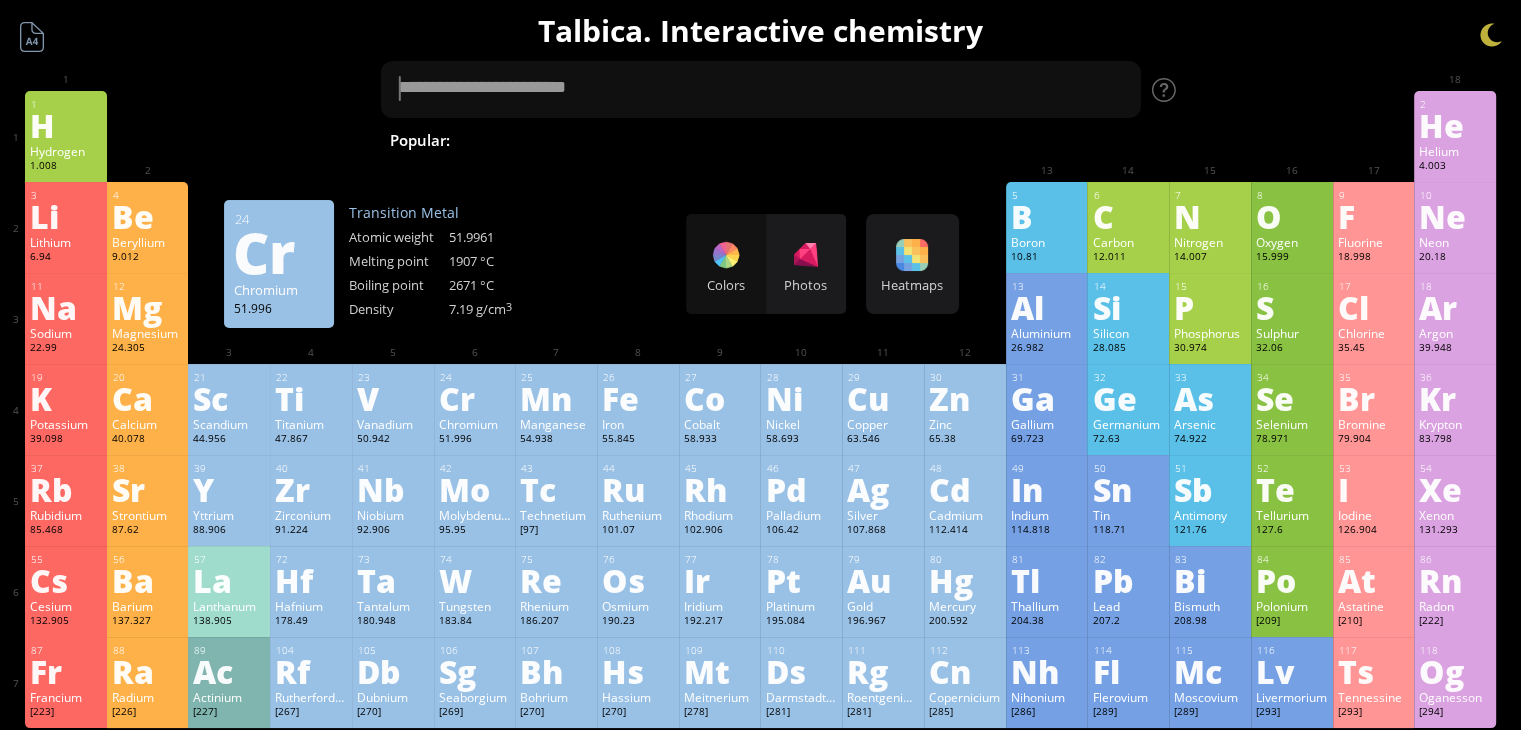 click on "Cr" at bounding box center (475, 398) 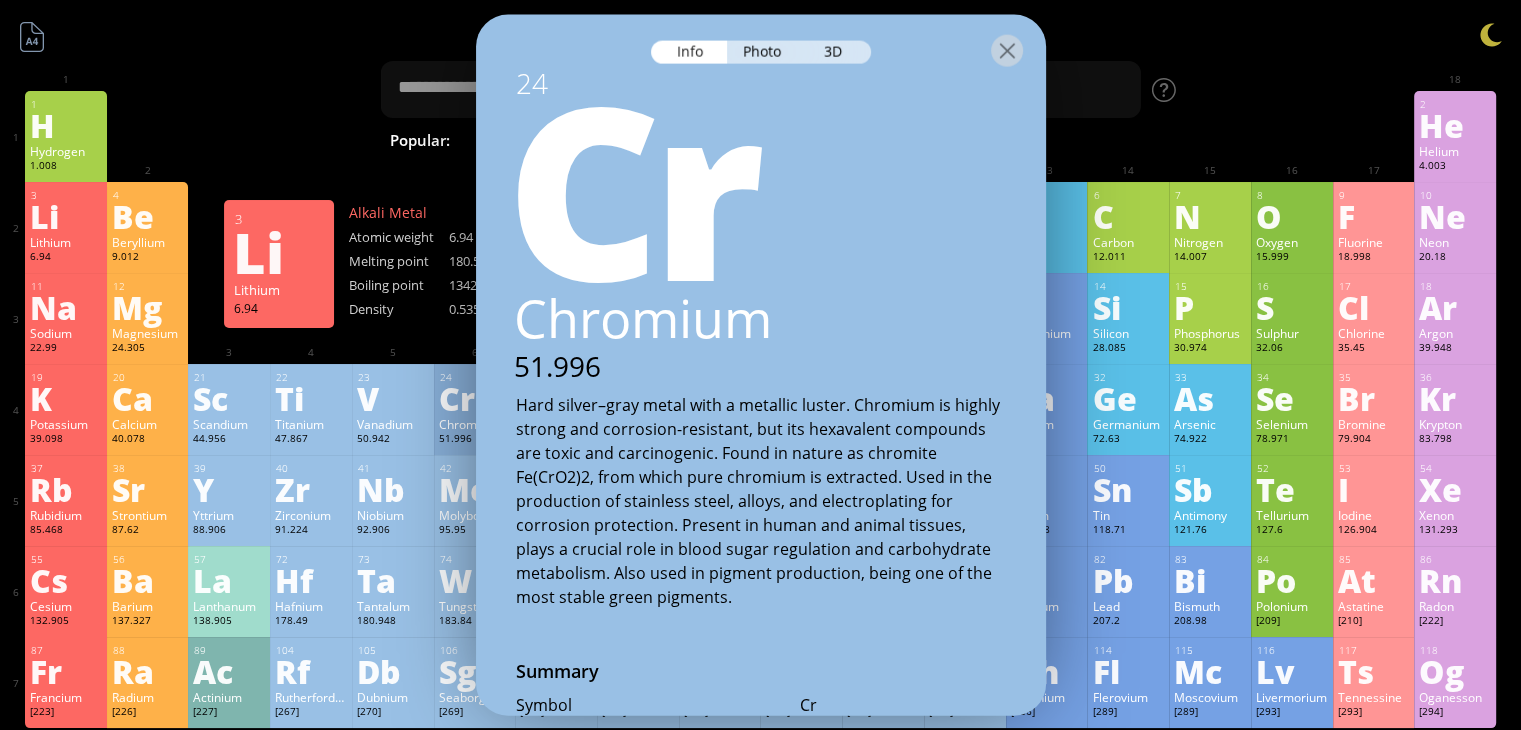 click on "6.94" at bounding box center [66, 258] 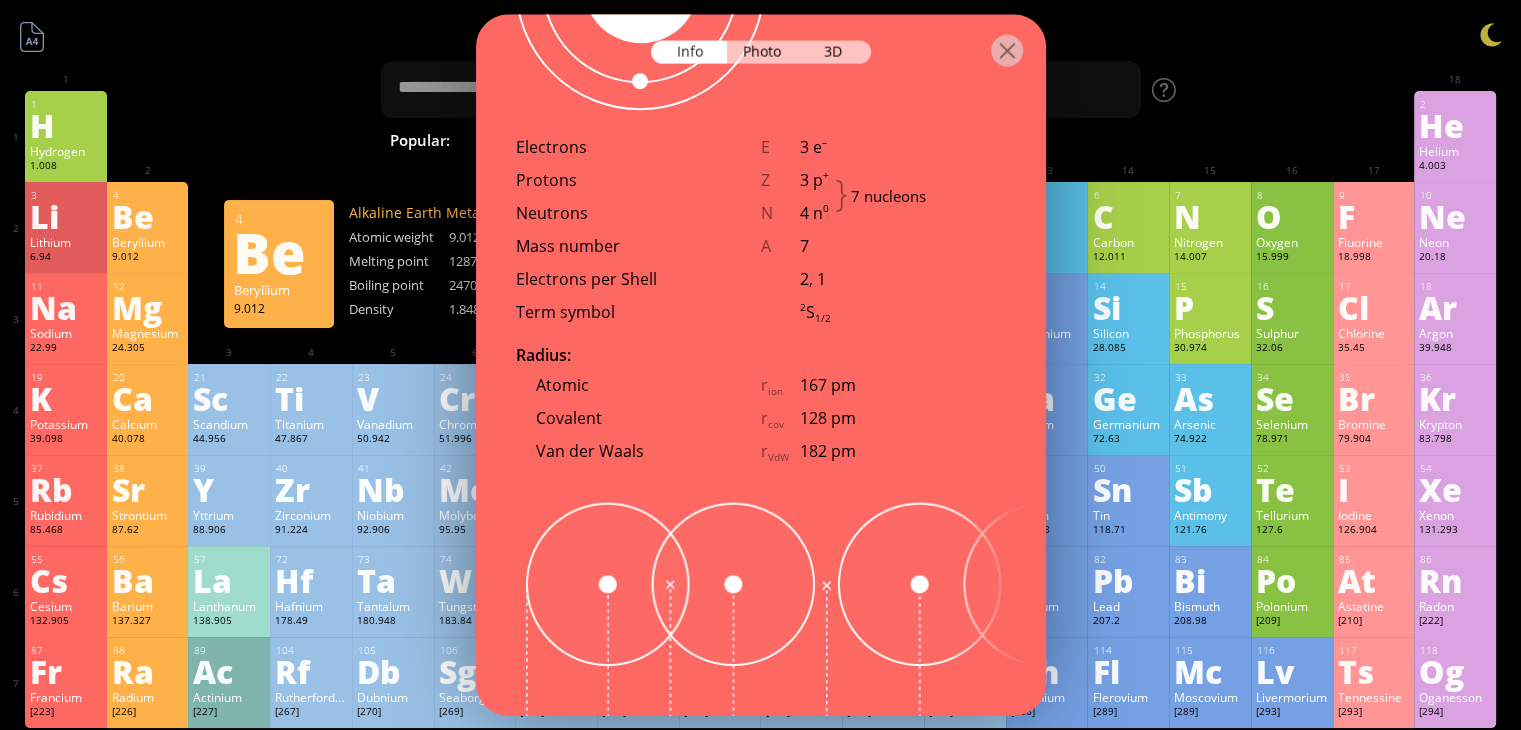 scroll, scrollTop: 1300, scrollLeft: 0, axis: vertical 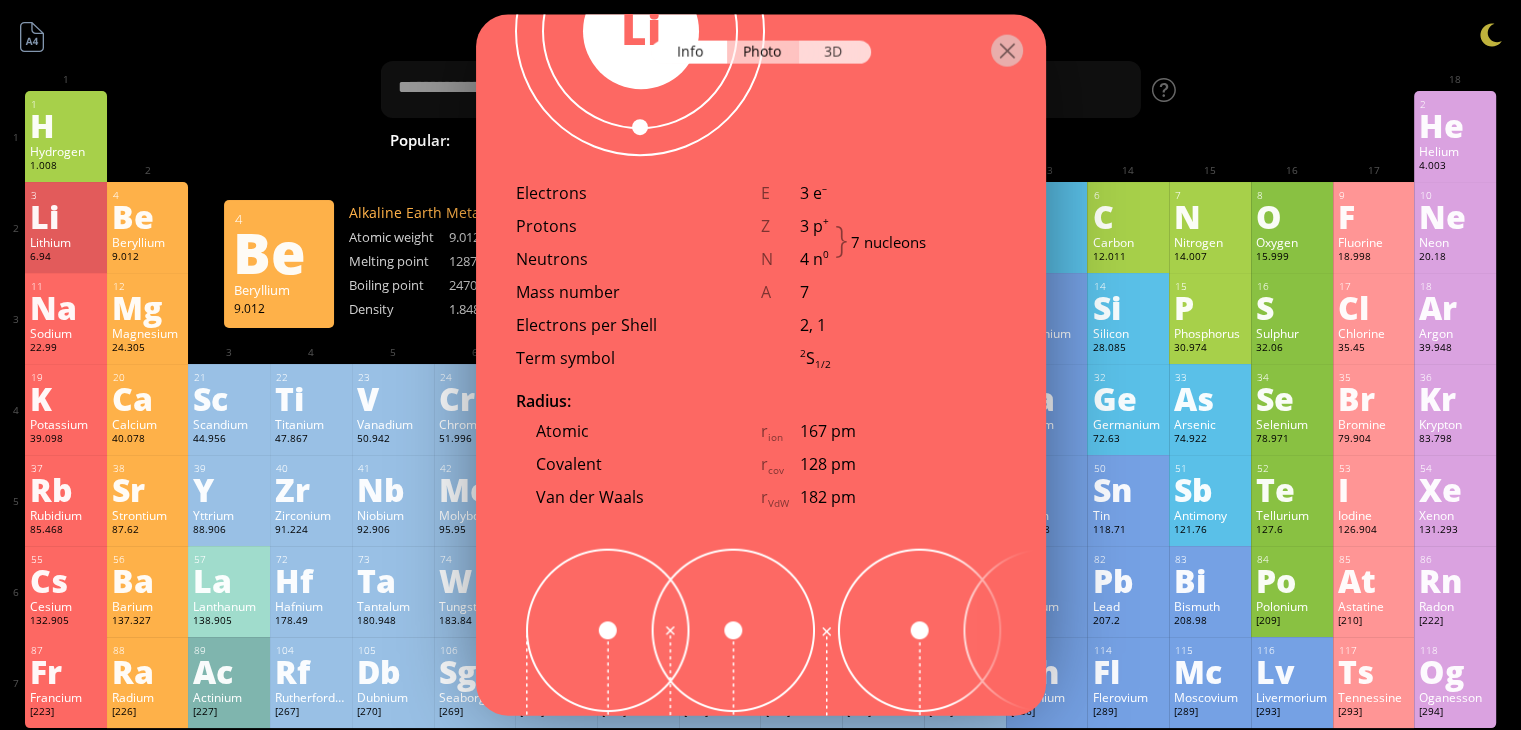 click on "3D" at bounding box center (835, 52) 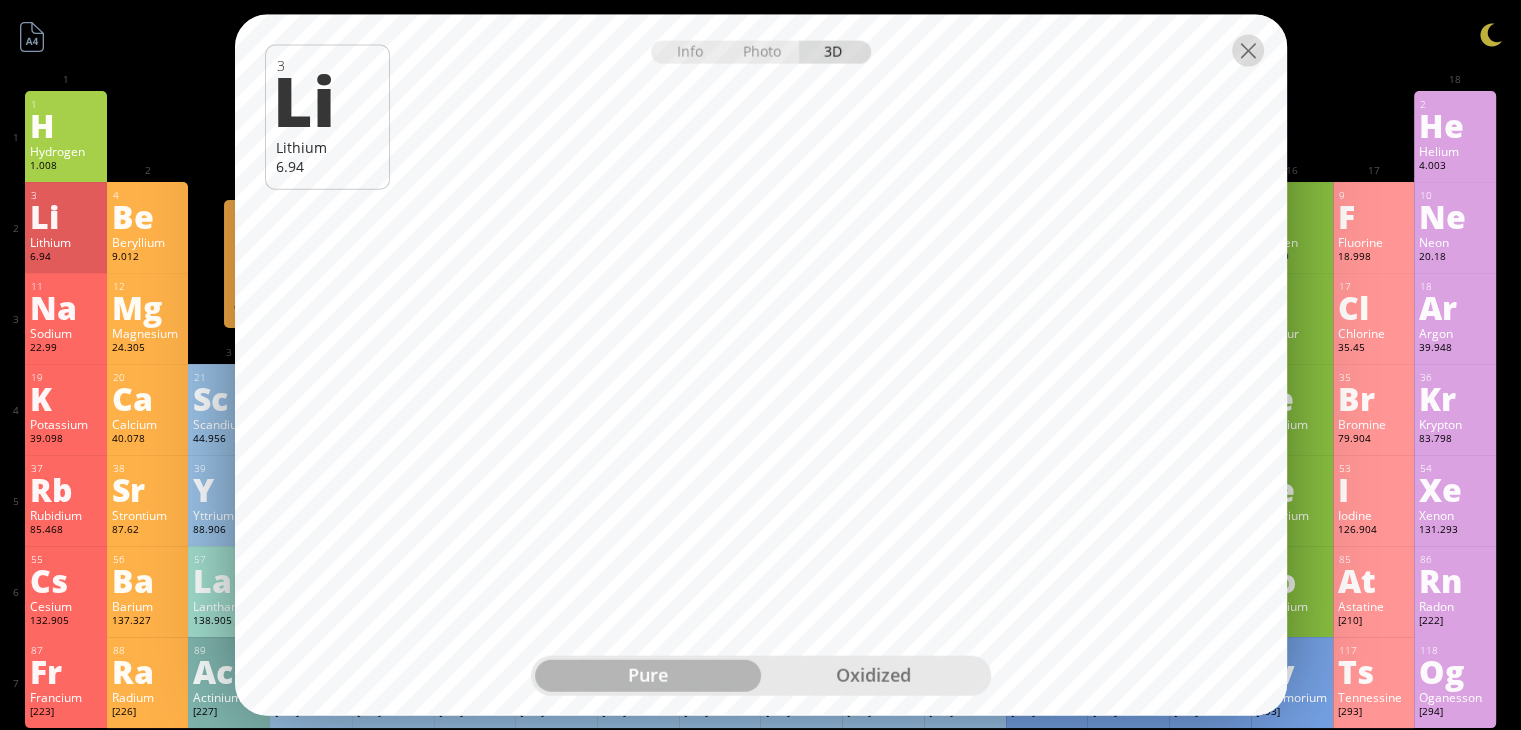 click at bounding box center (1248, 51) 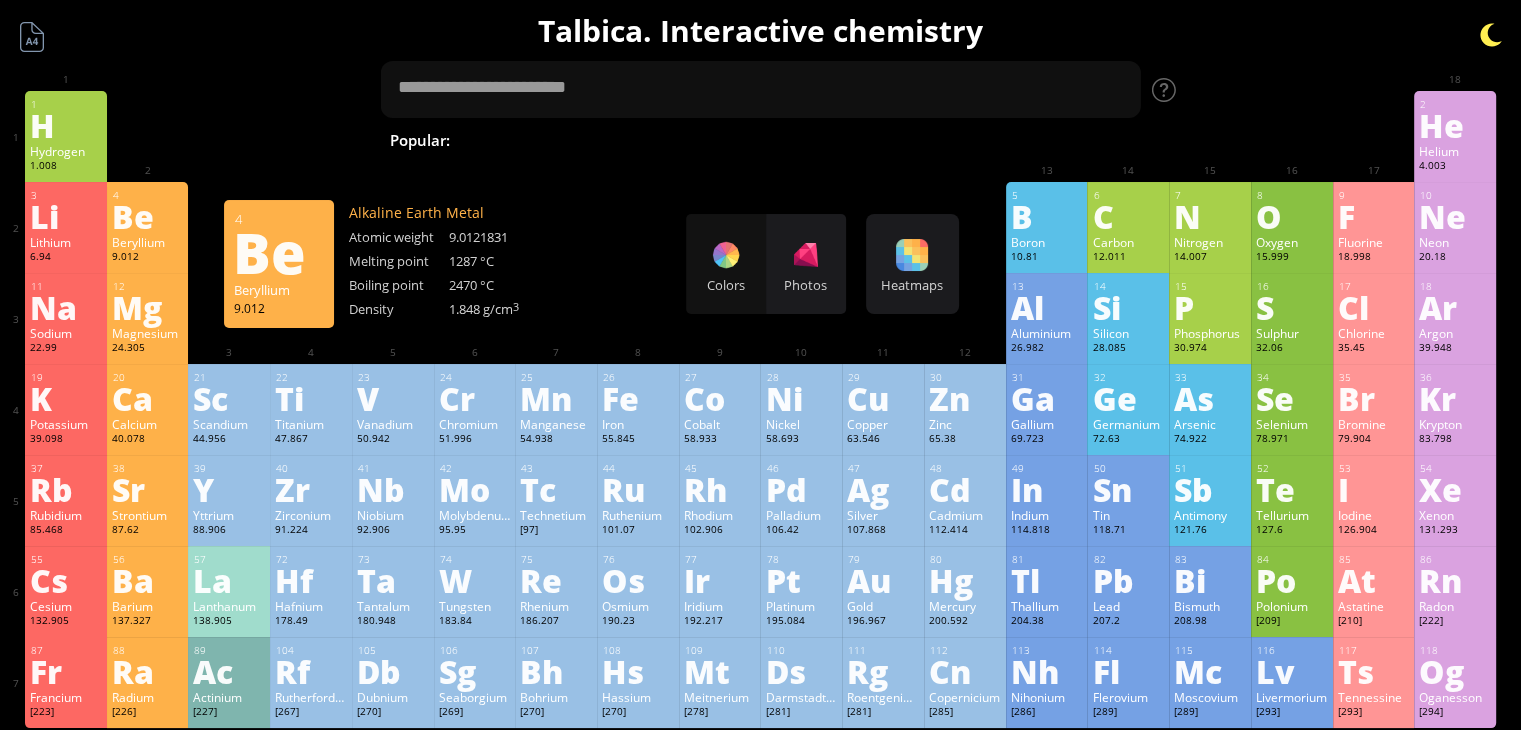 click at bounding box center [1491, 35] 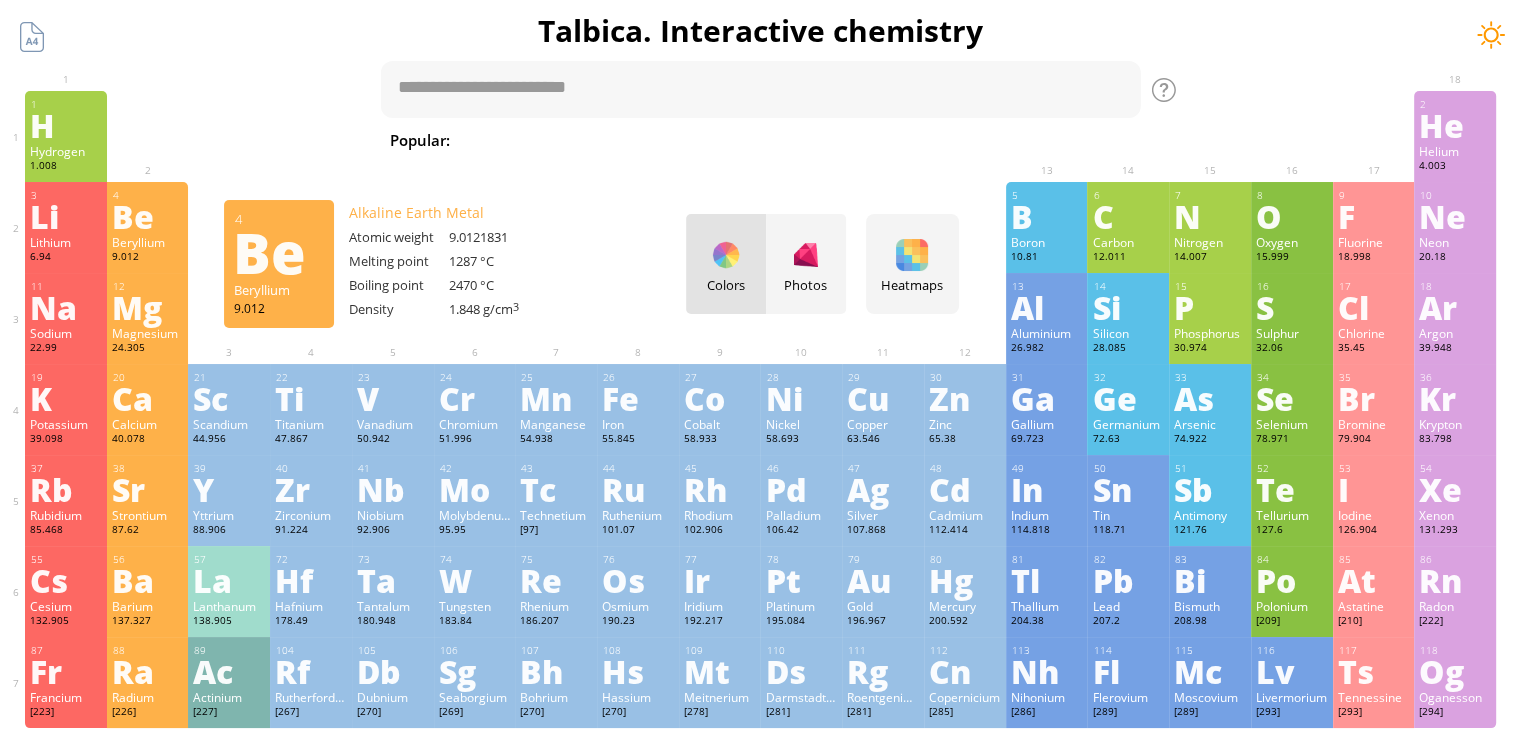 click at bounding box center [1491, 35] 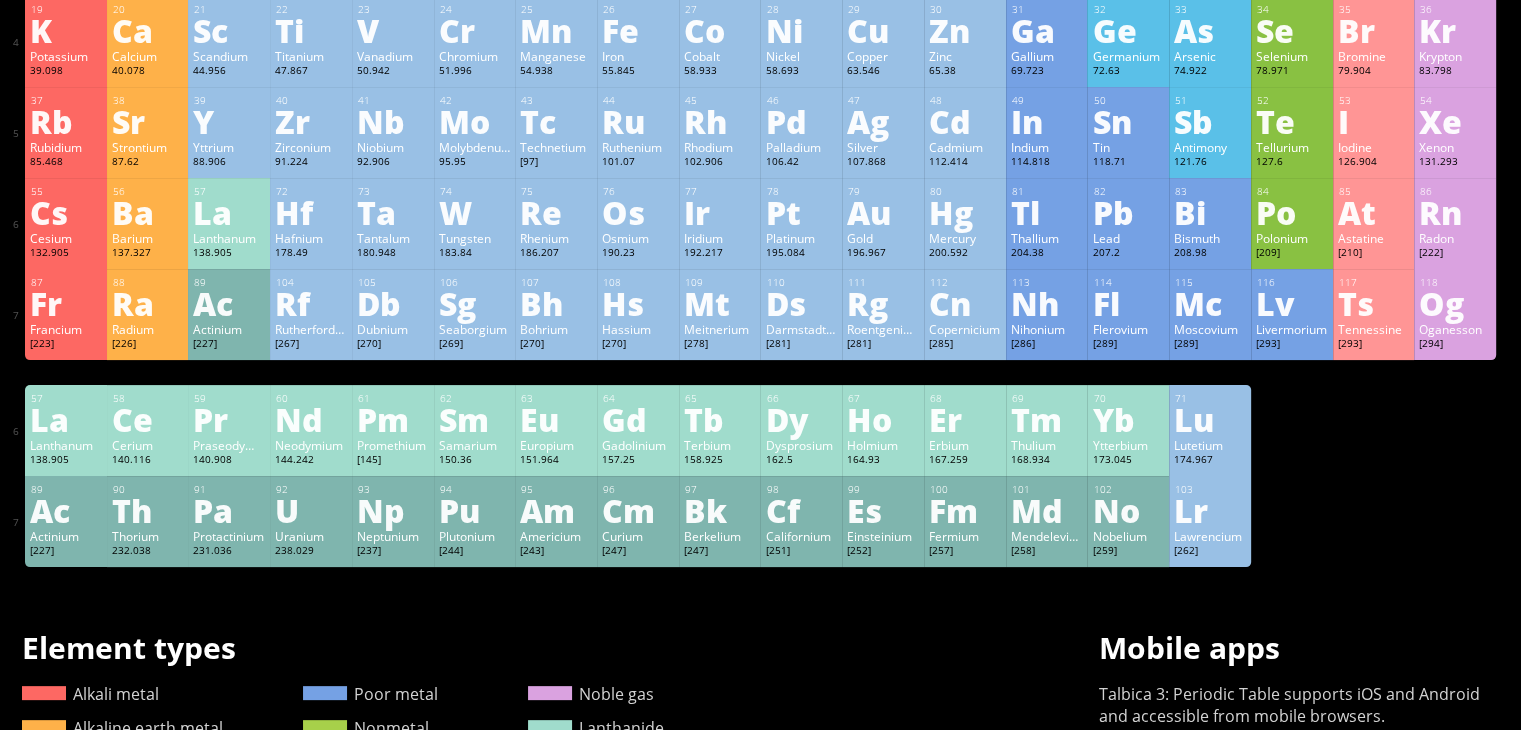 scroll, scrollTop: 0, scrollLeft: 0, axis: both 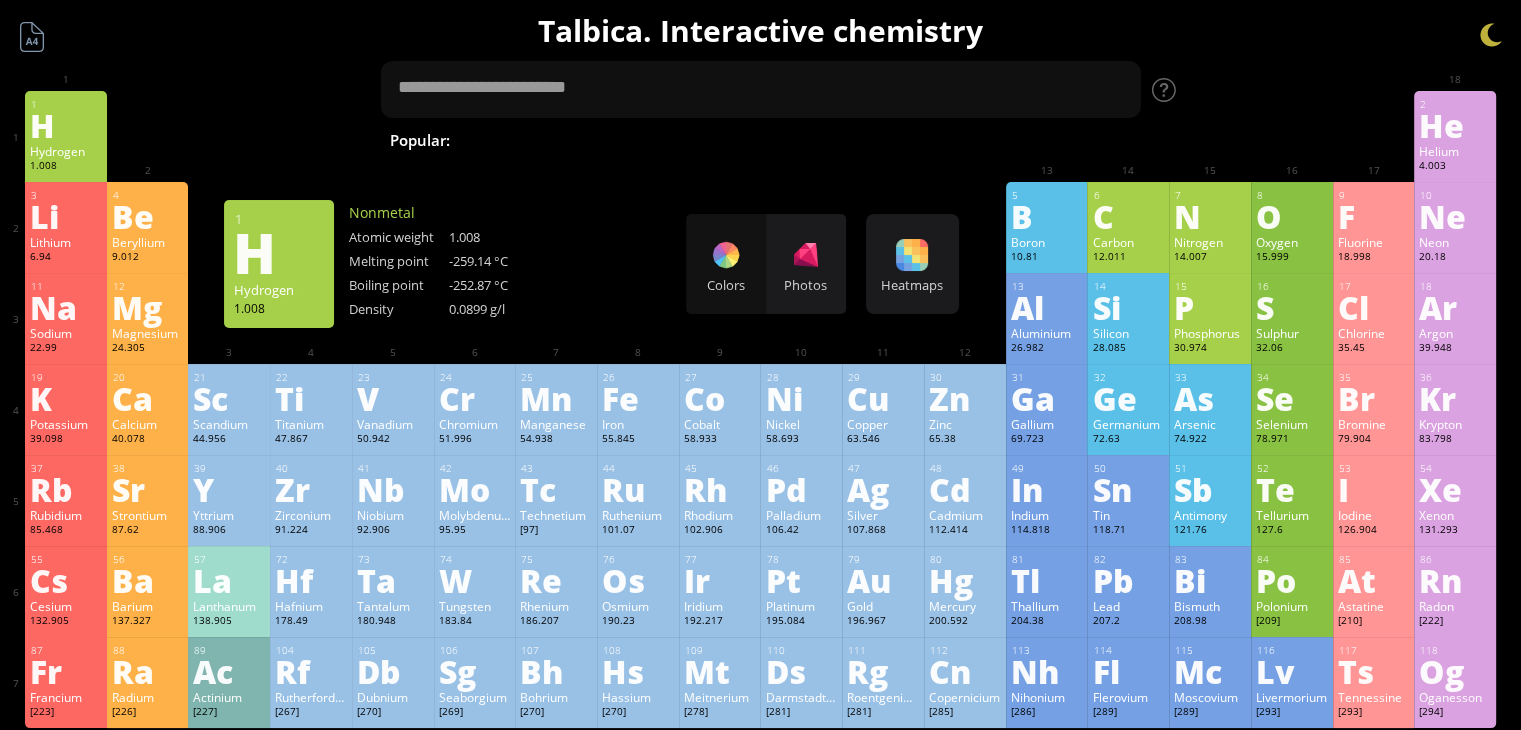 click on "1 H Hydrogen 1.008 −1, +1 −1, +1 -259.14 °C -252.87 °C 0.0899 g/l 1s 1" at bounding box center [66, 136] 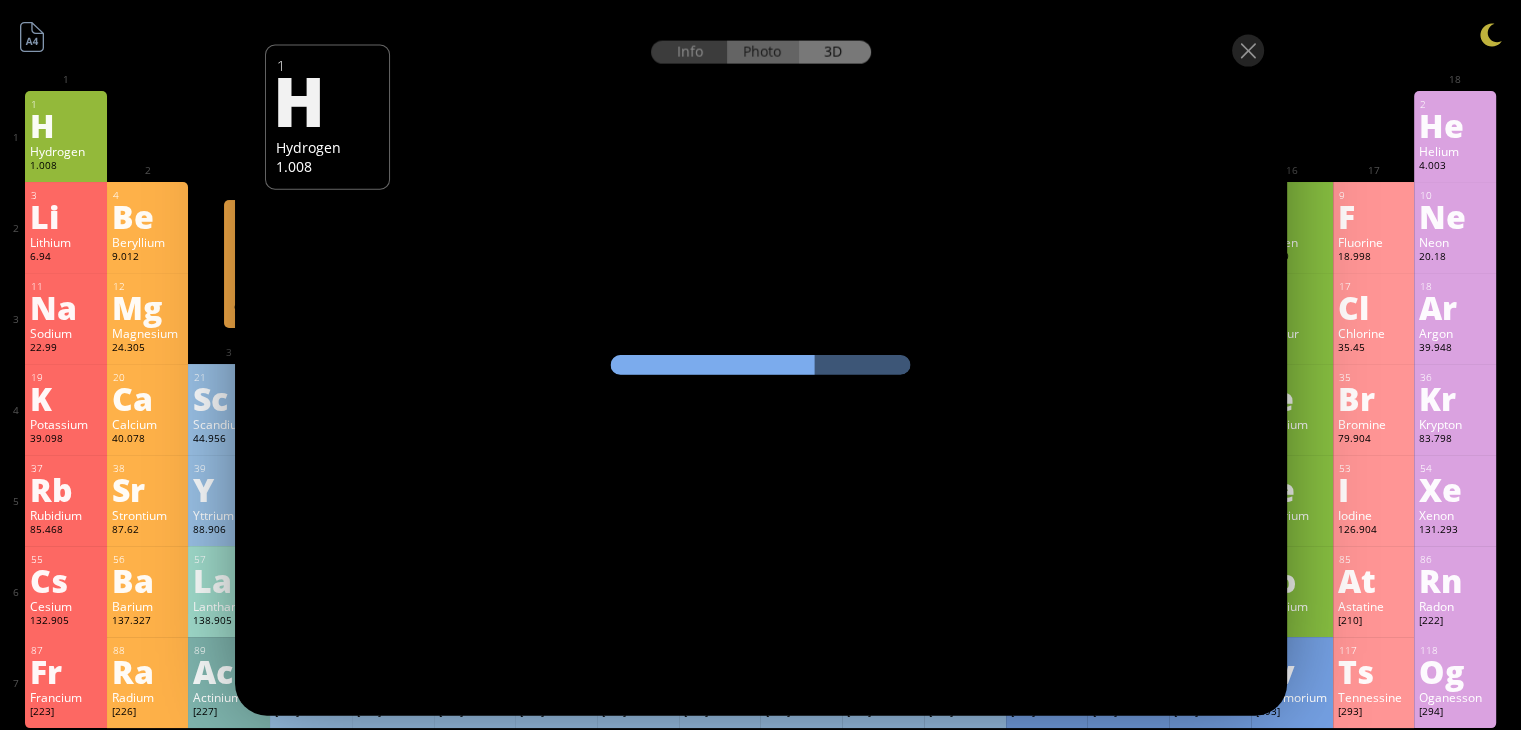 click on "Photo" at bounding box center (763, 52) 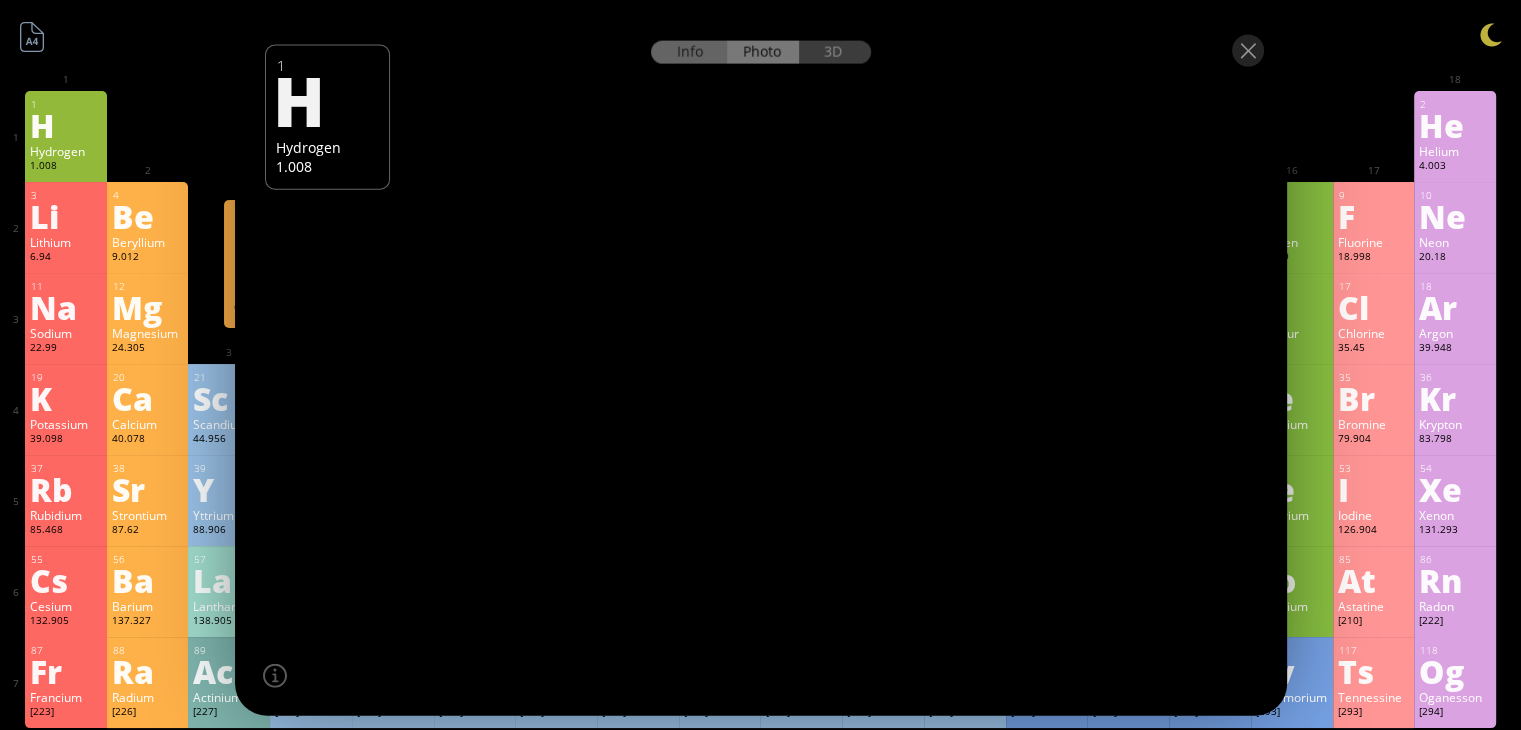click on "Info" at bounding box center [689, 52] 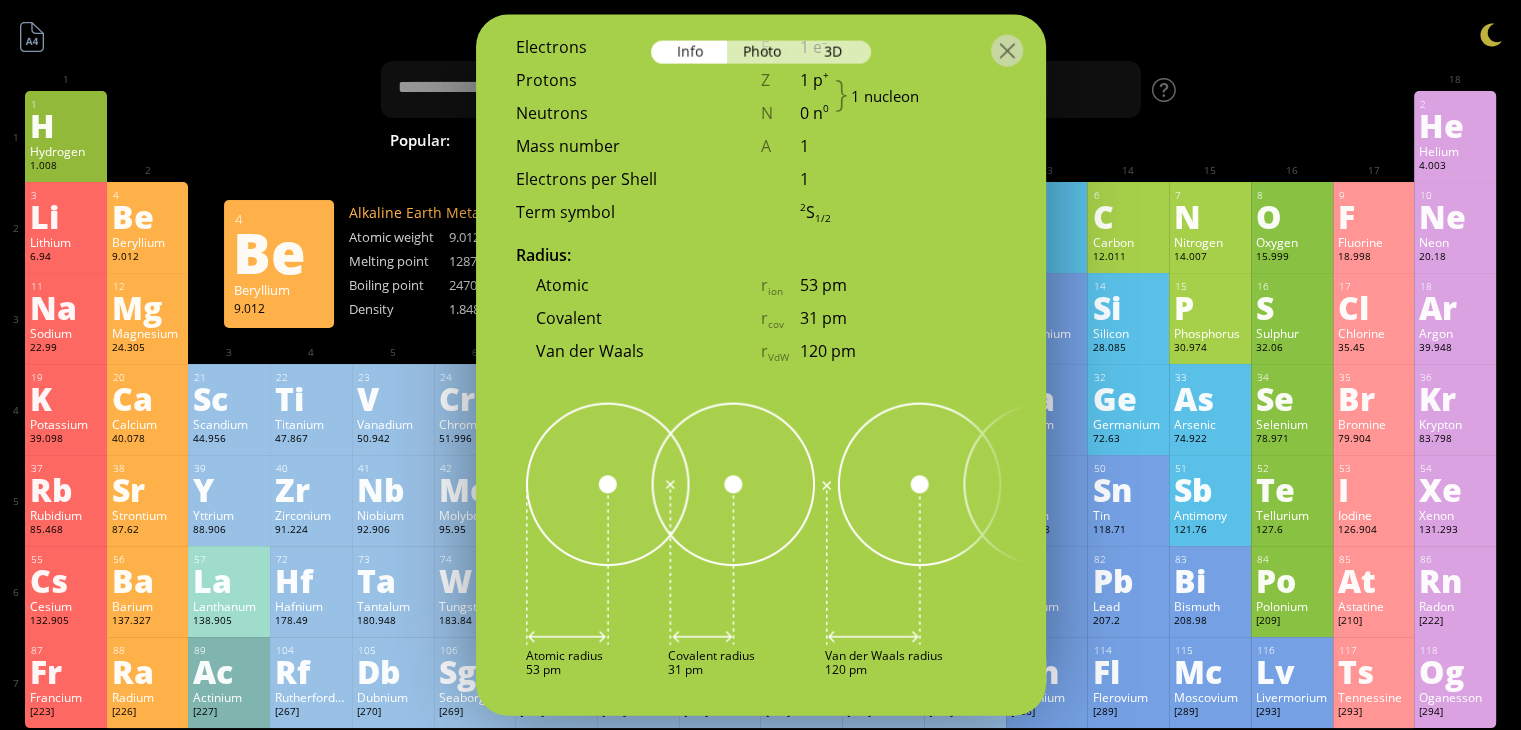 scroll, scrollTop: 1372, scrollLeft: 0, axis: vertical 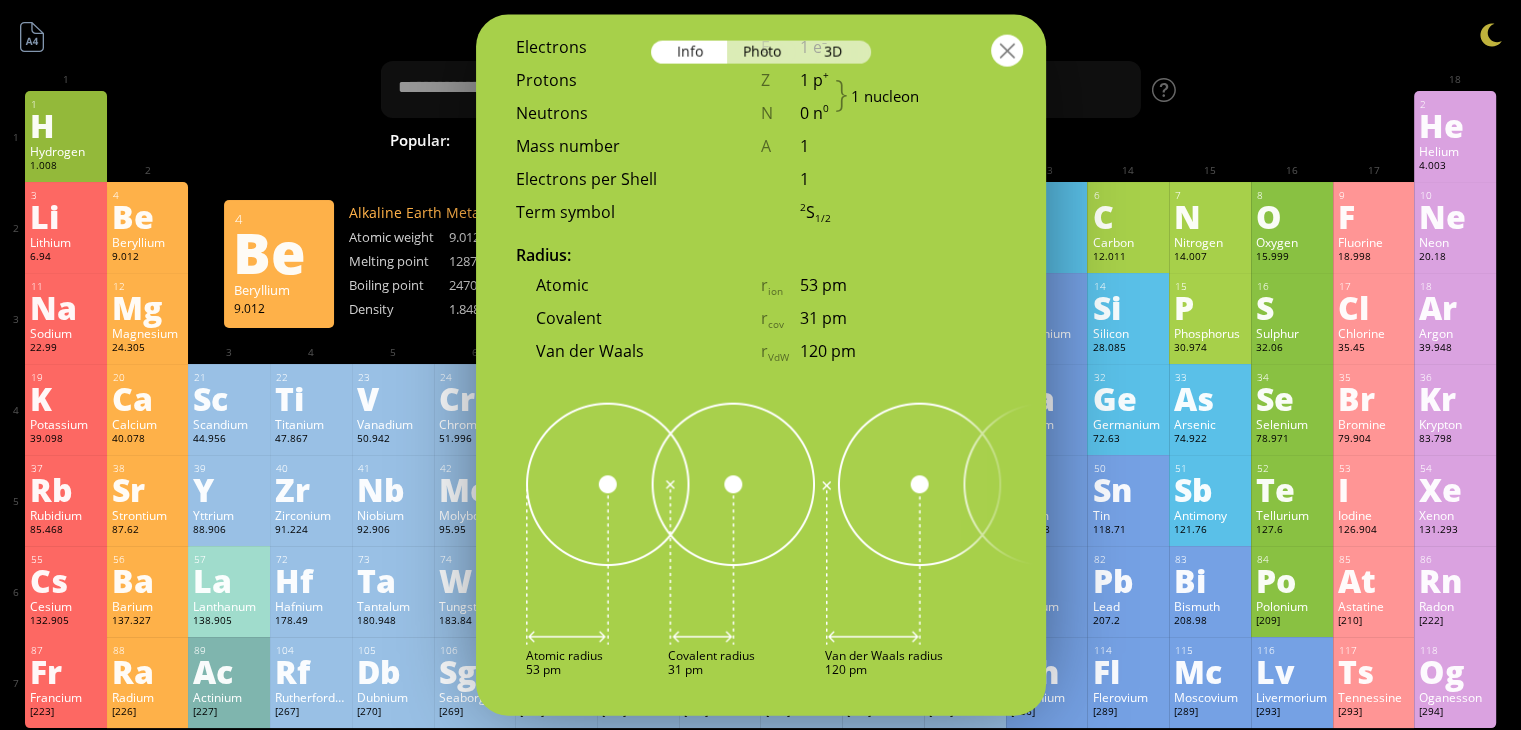 click at bounding box center (1007, 51) 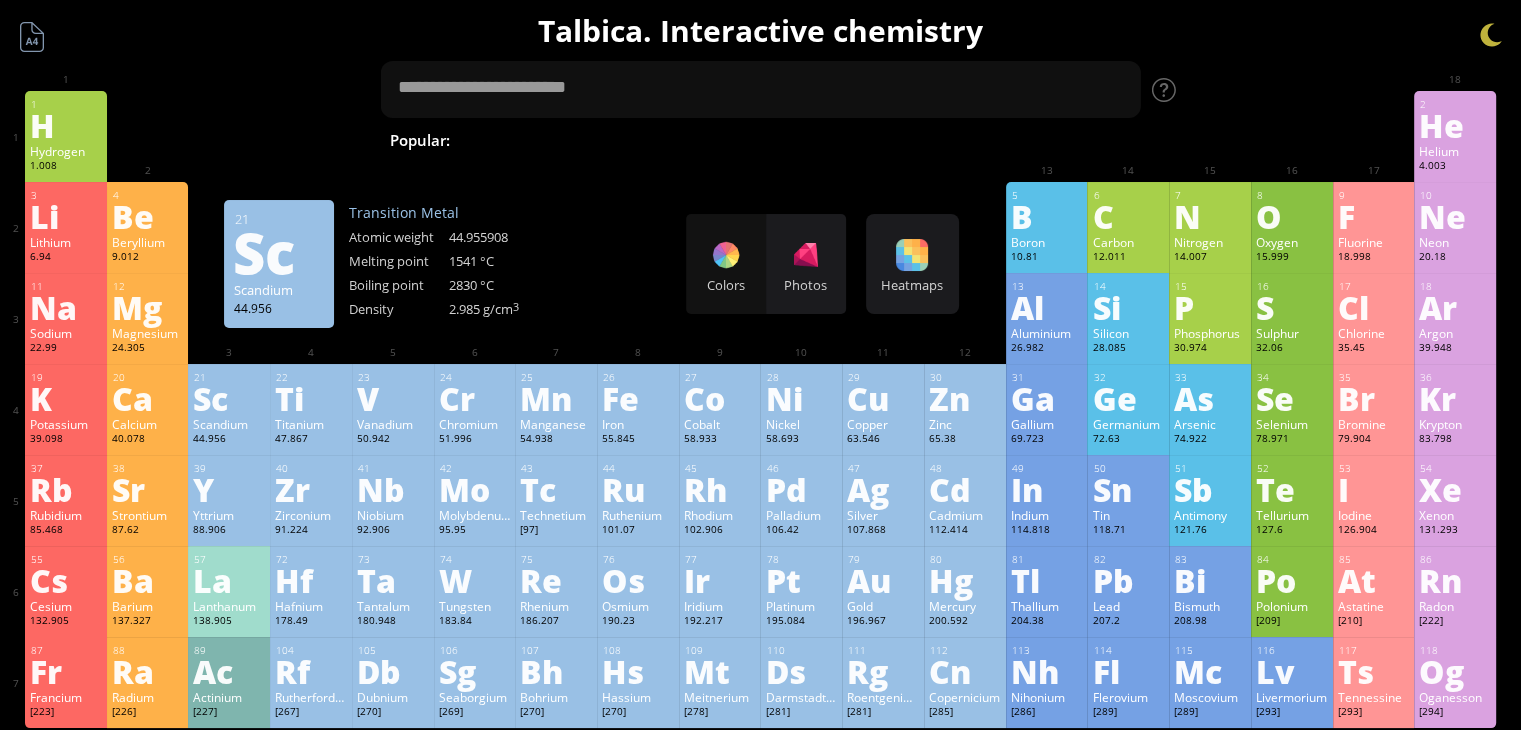 click on "Sc" at bounding box center (229, 398) 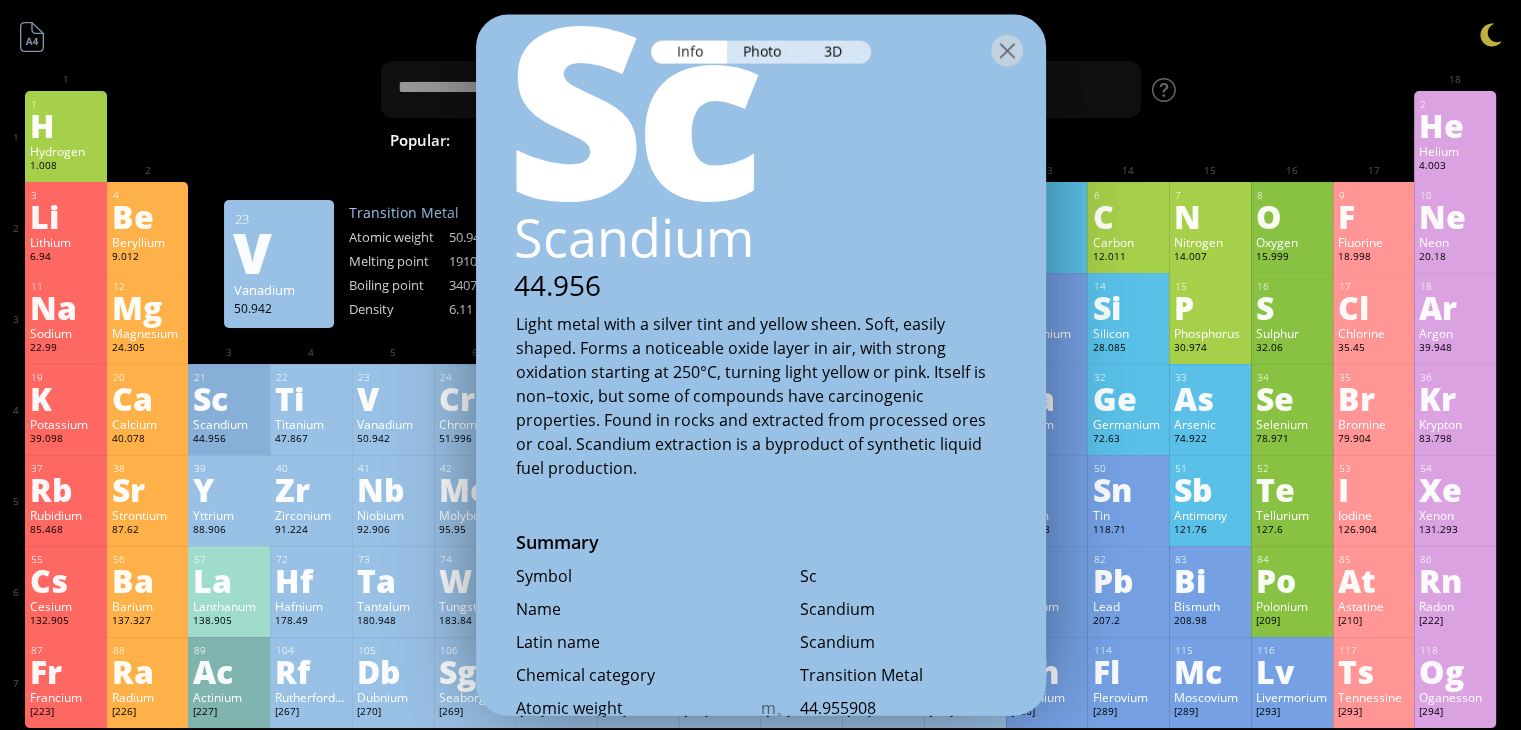 scroll, scrollTop: 0, scrollLeft: 0, axis: both 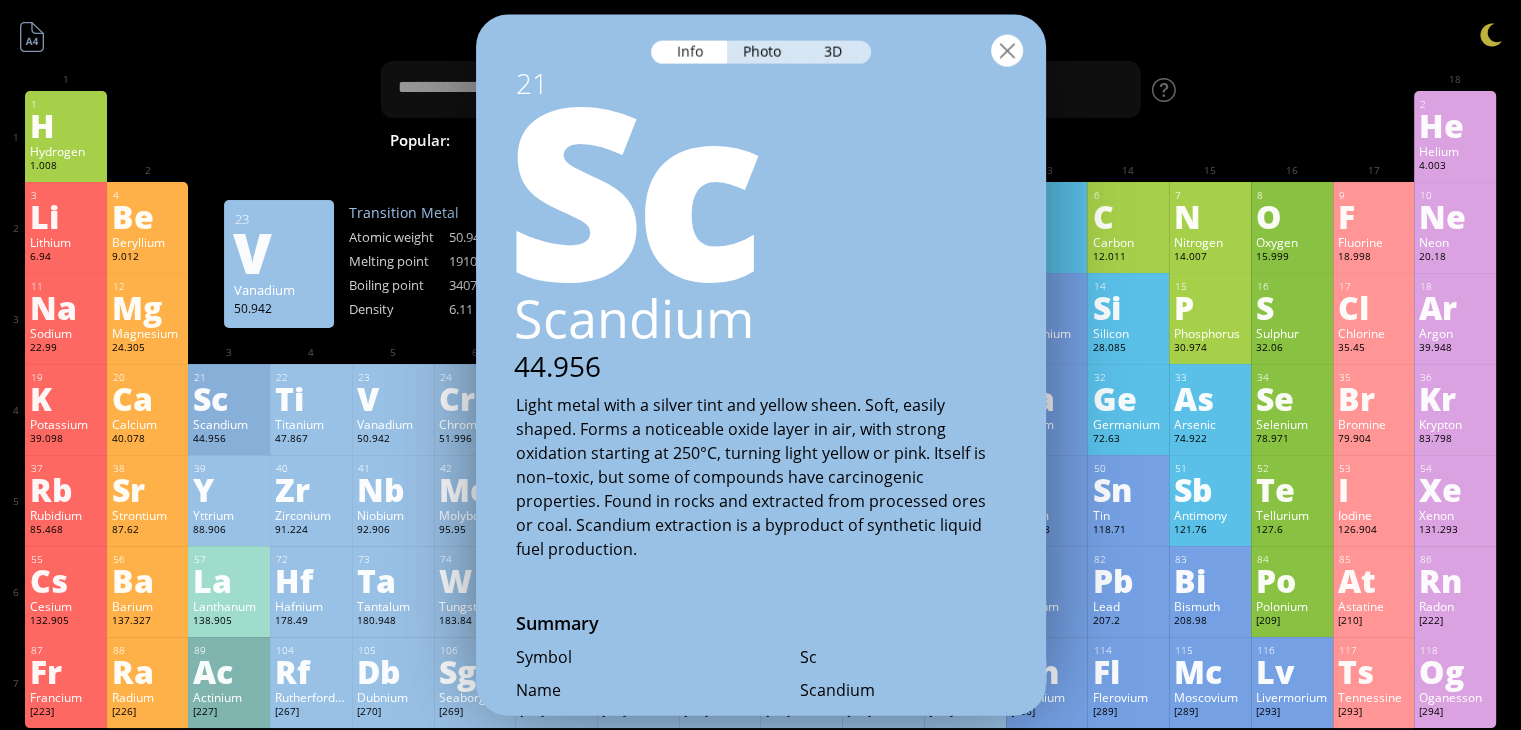 click at bounding box center [1007, 51] 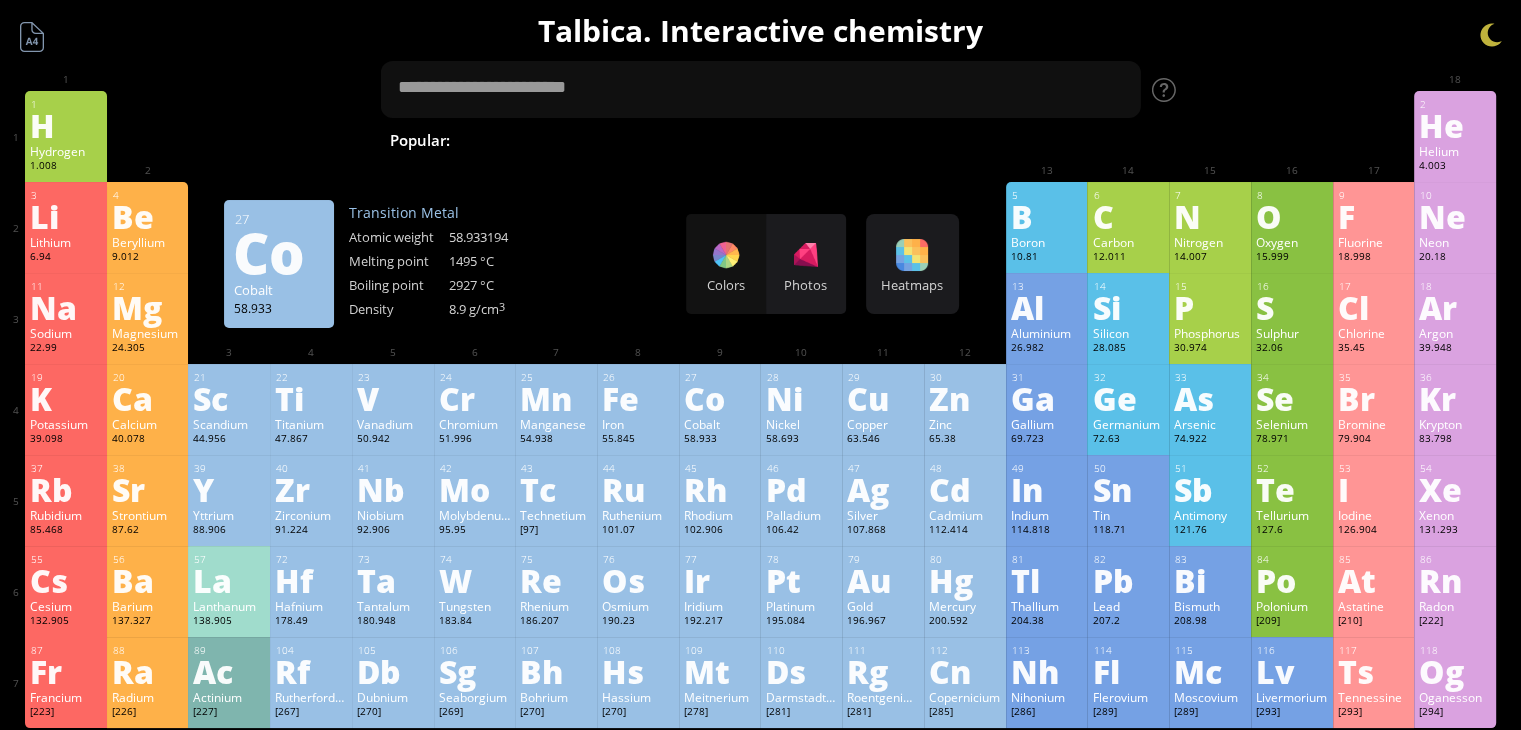 click on "Cobalt" at bounding box center [720, 424] 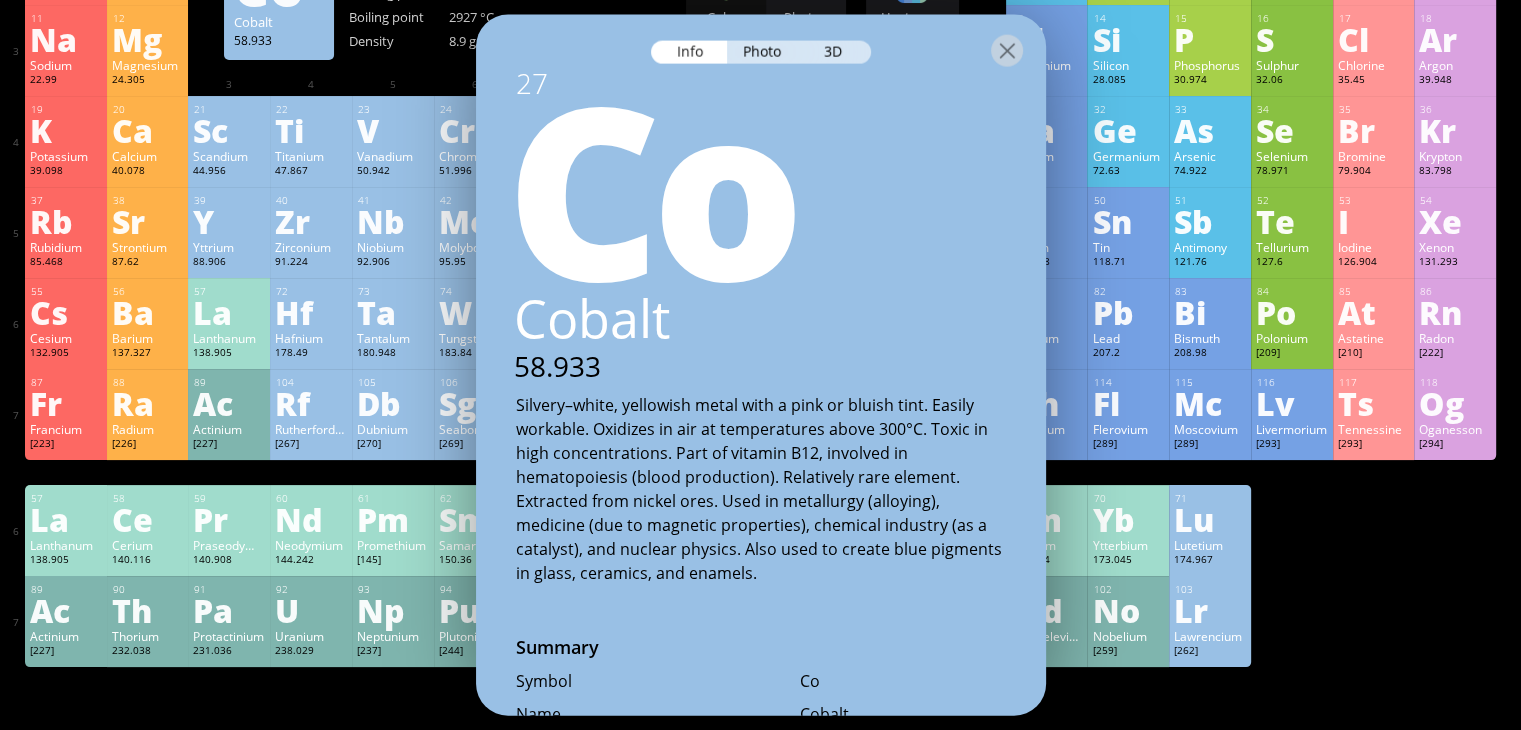 scroll, scrollTop: 300, scrollLeft: 0, axis: vertical 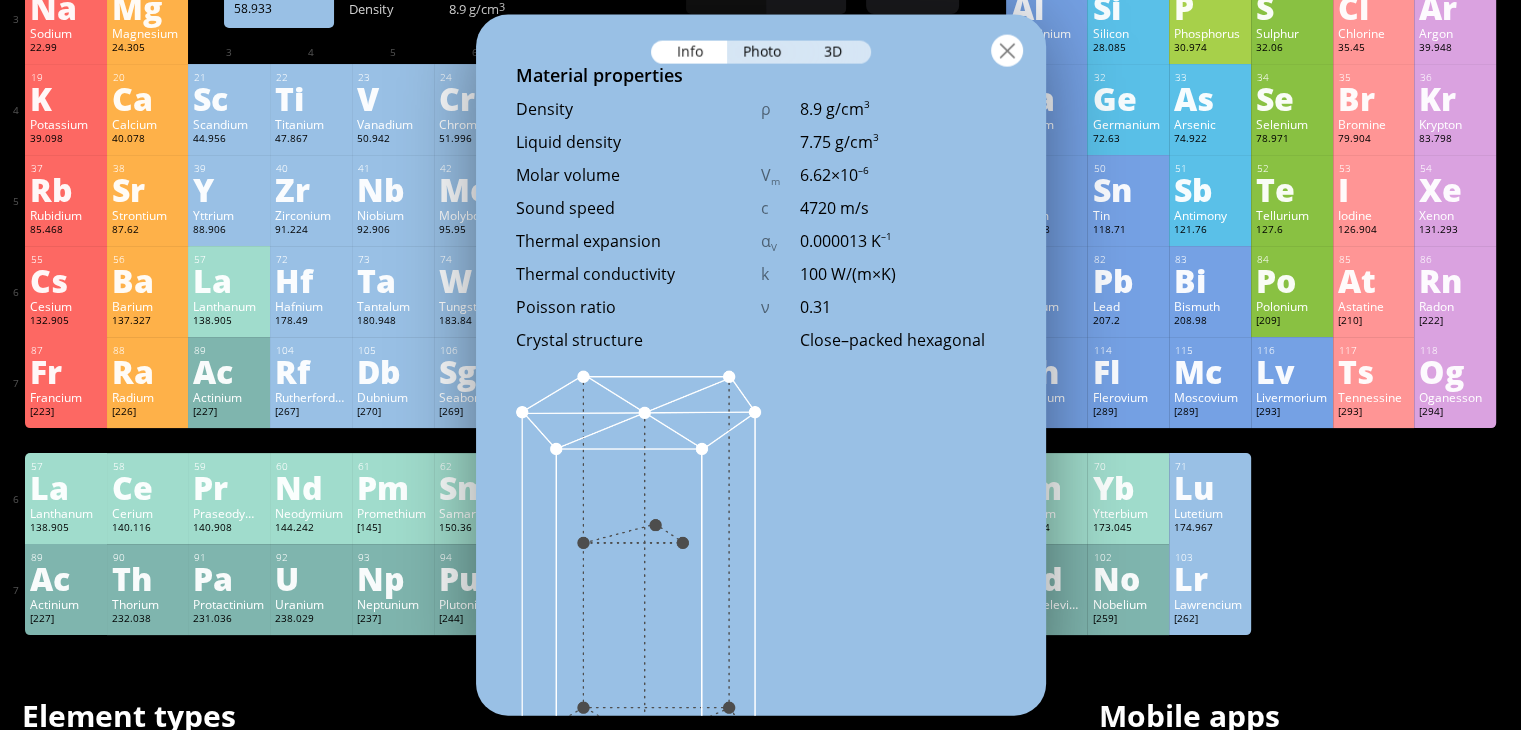 click at bounding box center (1007, 51) 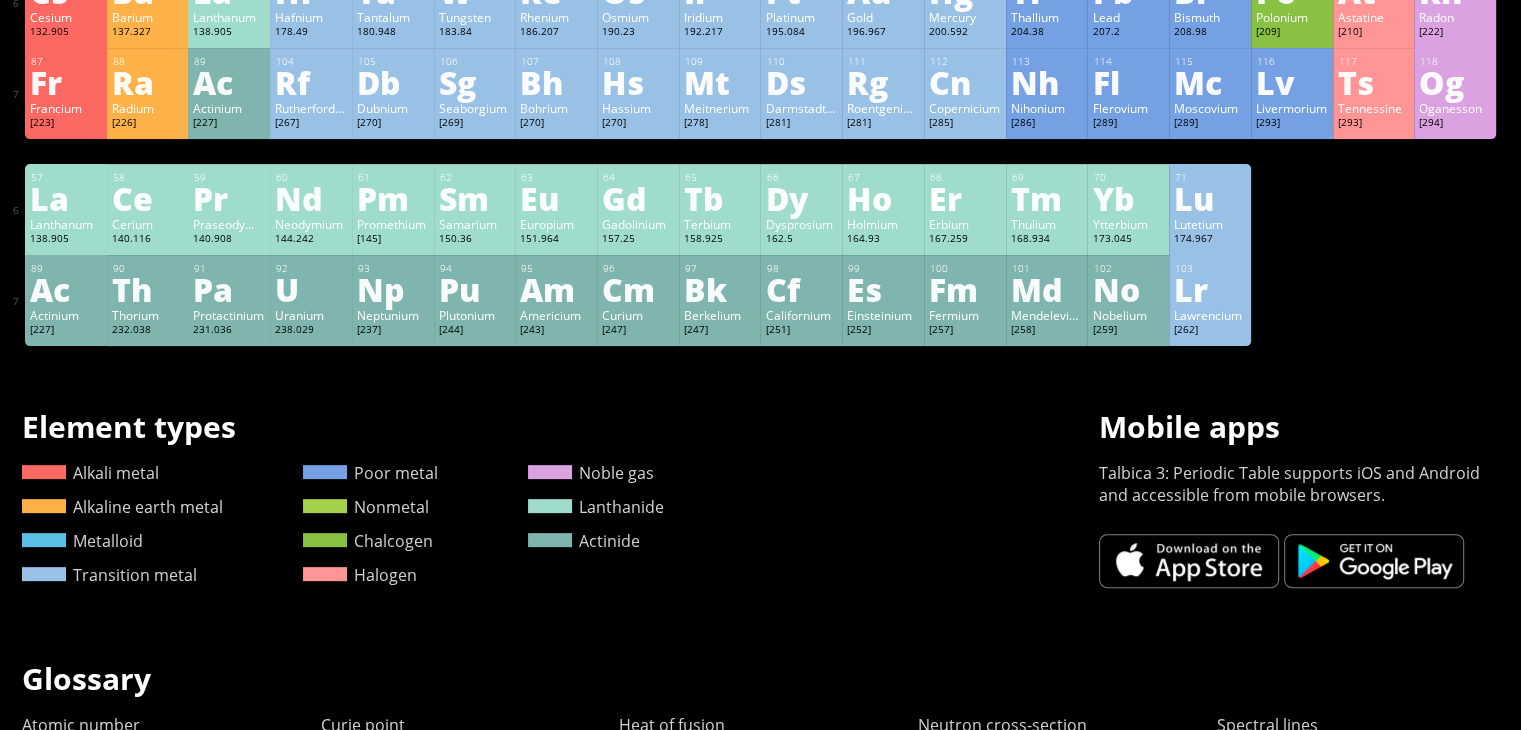 scroll, scrollTop: 189, scrollLeft: 0, axis: vertical 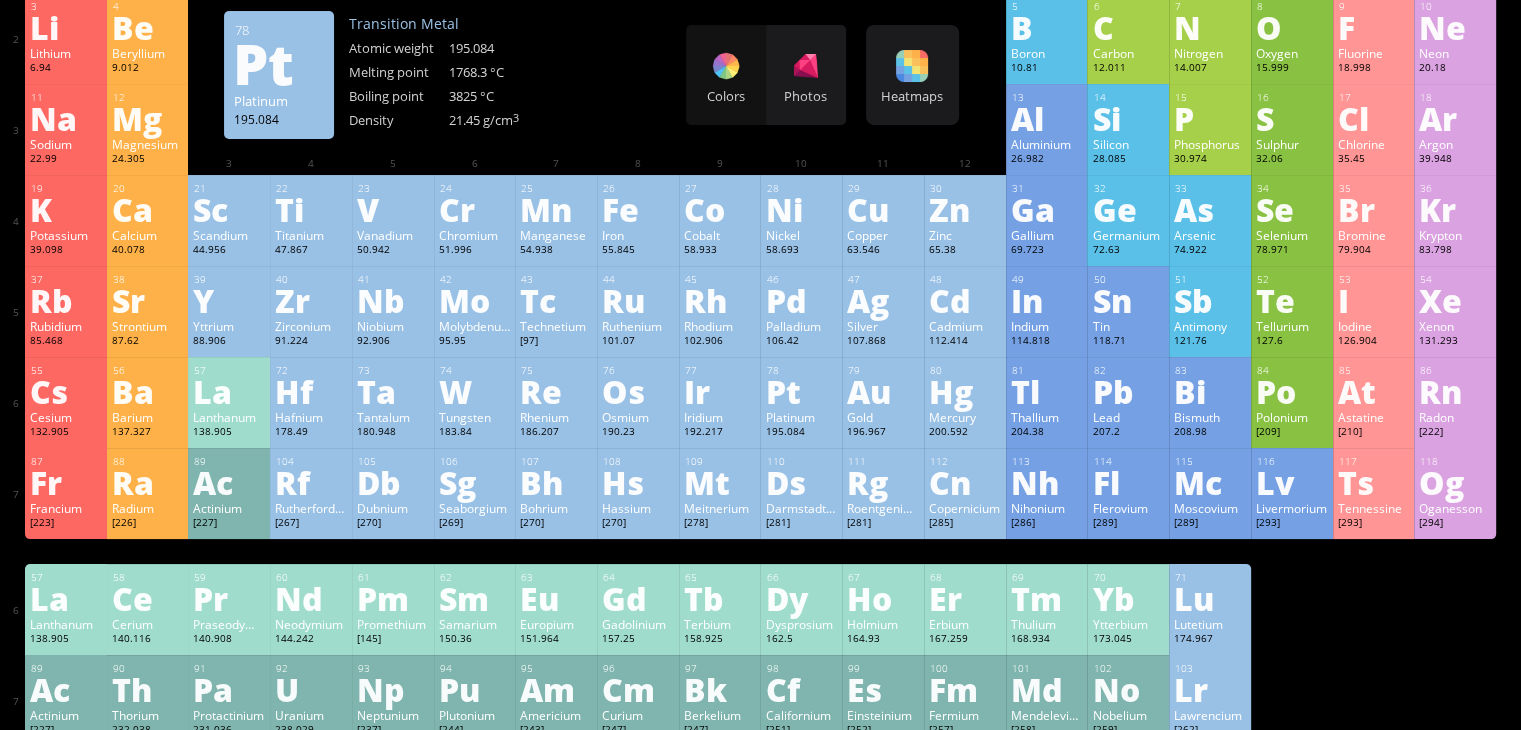 click on "Pt" at bounding box center (801, 391) 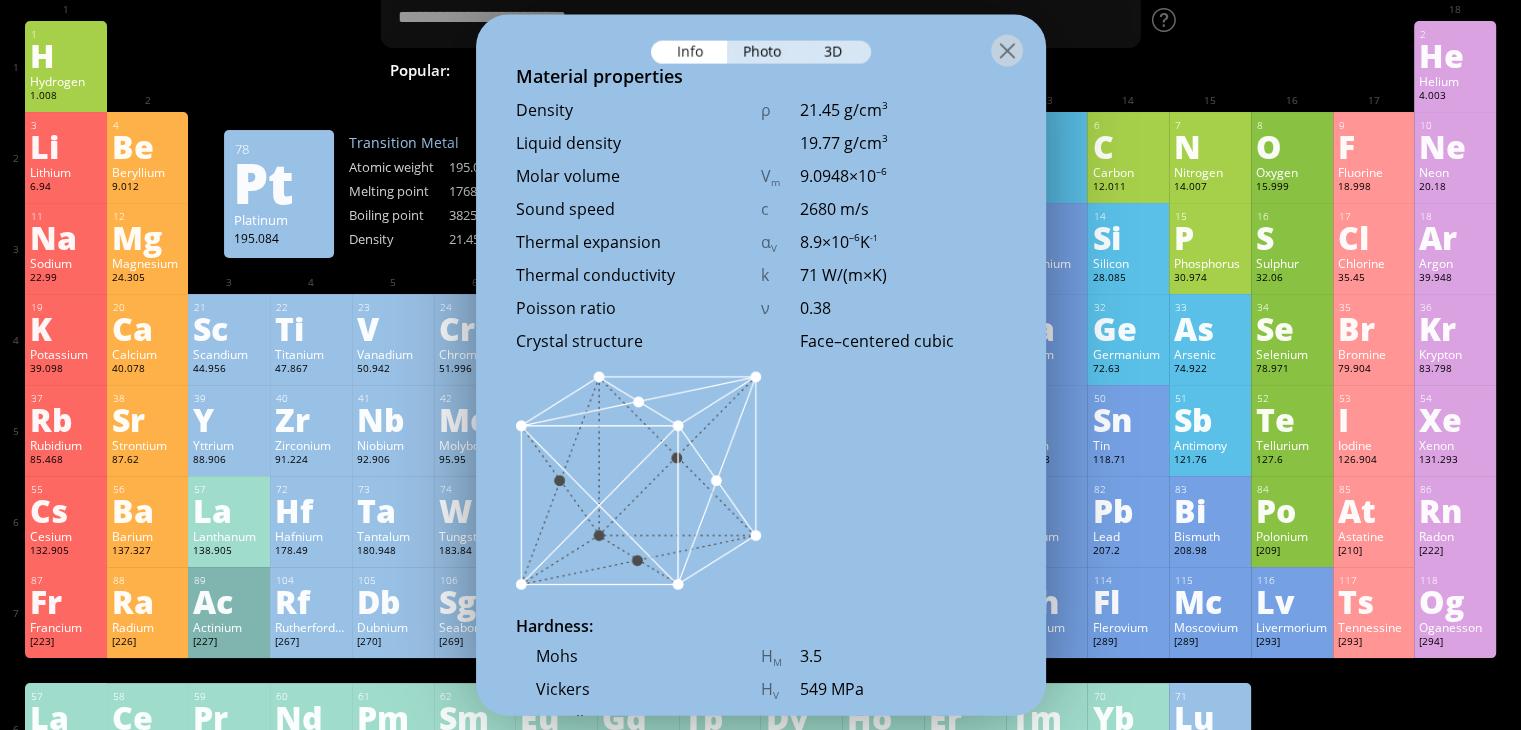 scroll, scrollTop: 0, scrollLeft: 0, axis: both 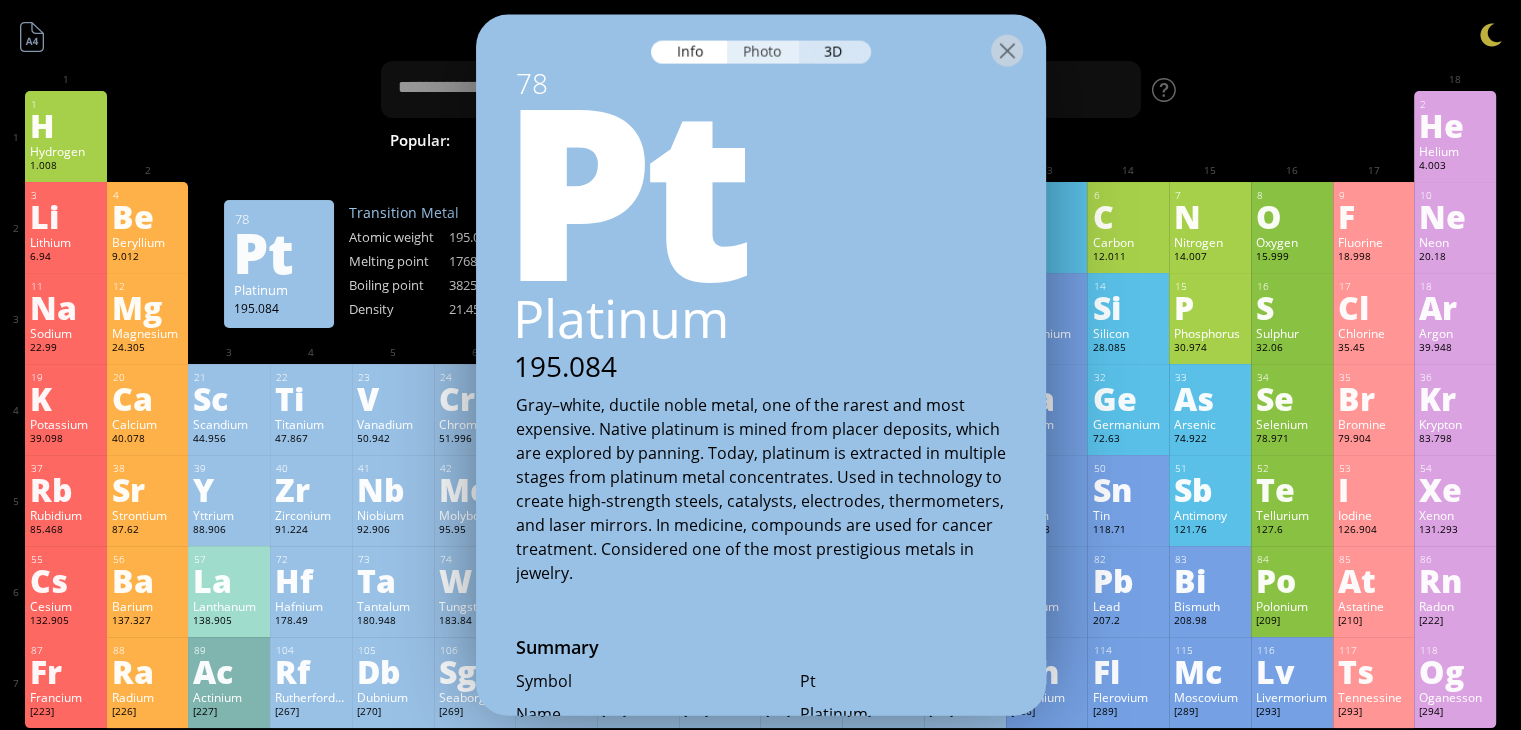 click on "Photo" at bounding box center (763, 52) 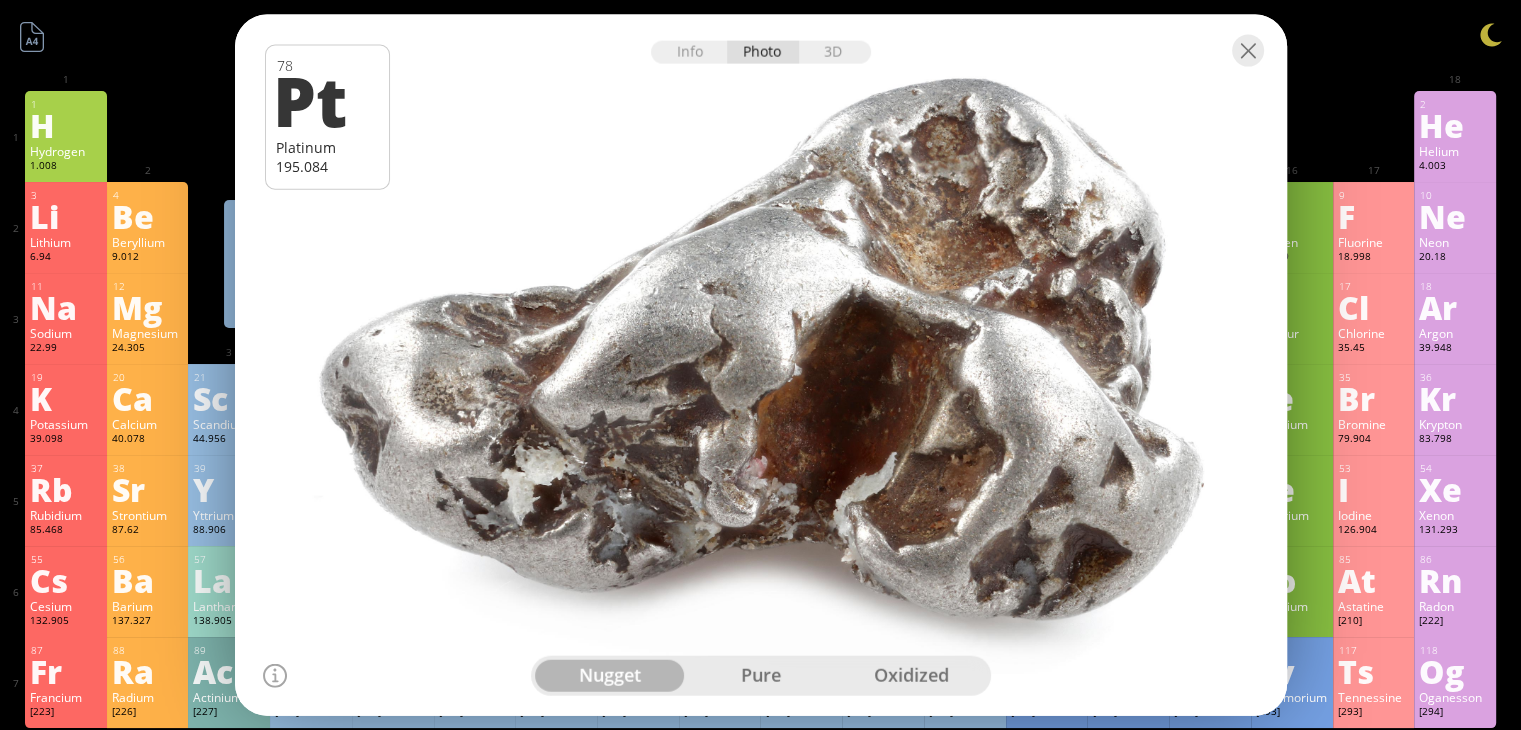 click on "pure" at bounding box center [760, 675] 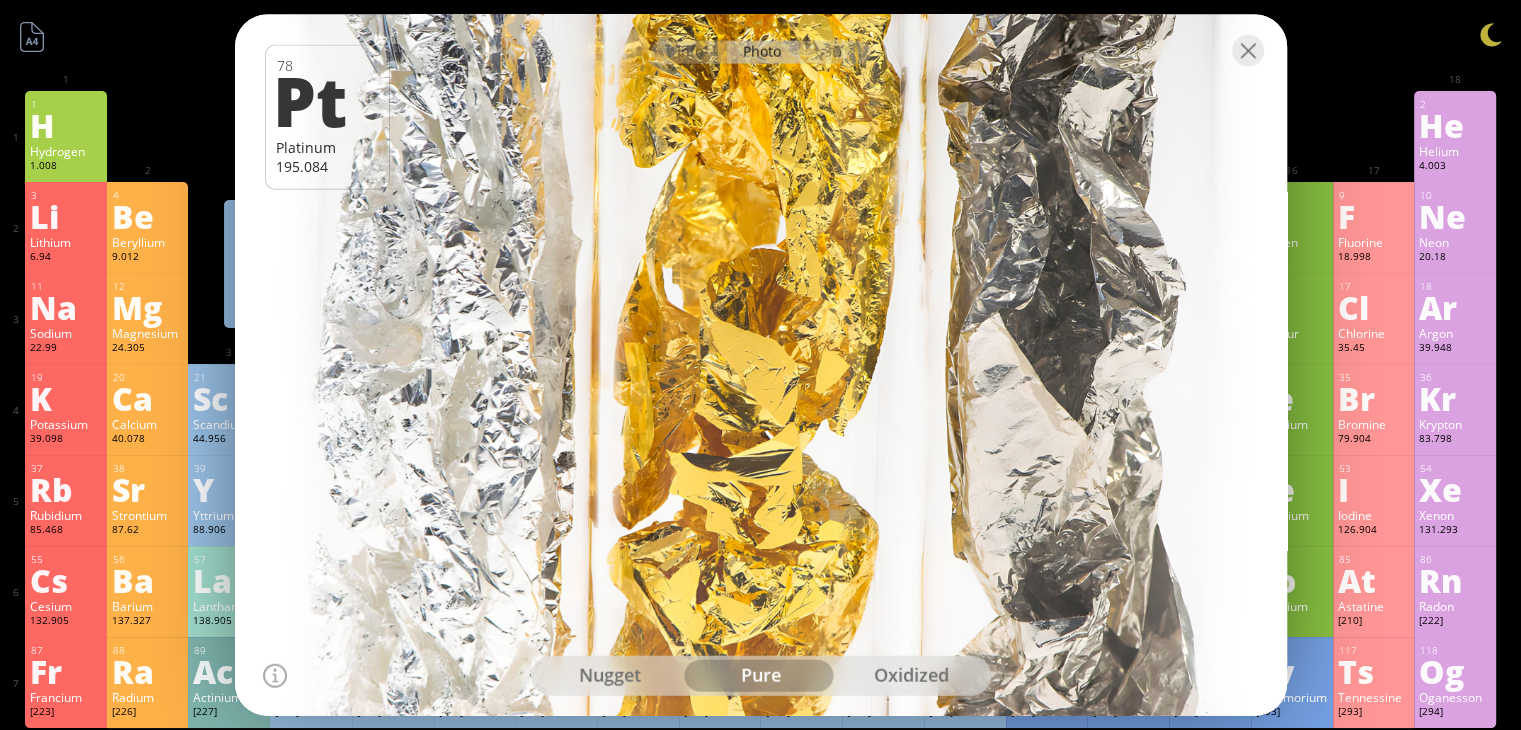 drag, startPoint x: 714, startPoint y: 394, endPoint x: 724, endPoint y: 294, distance: 100.49876 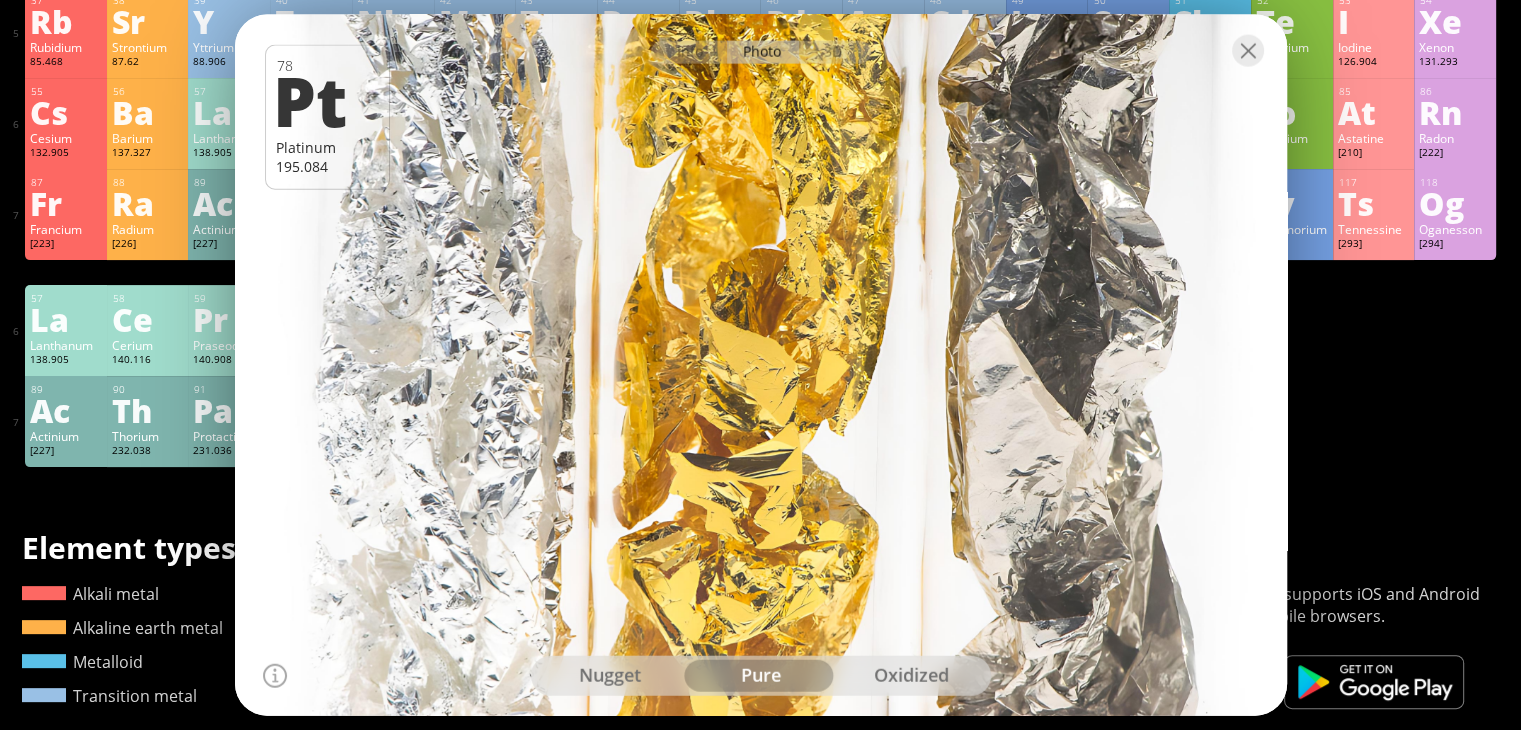 scroll, scrollTop: 0, scrollLeft: 0, axis: both 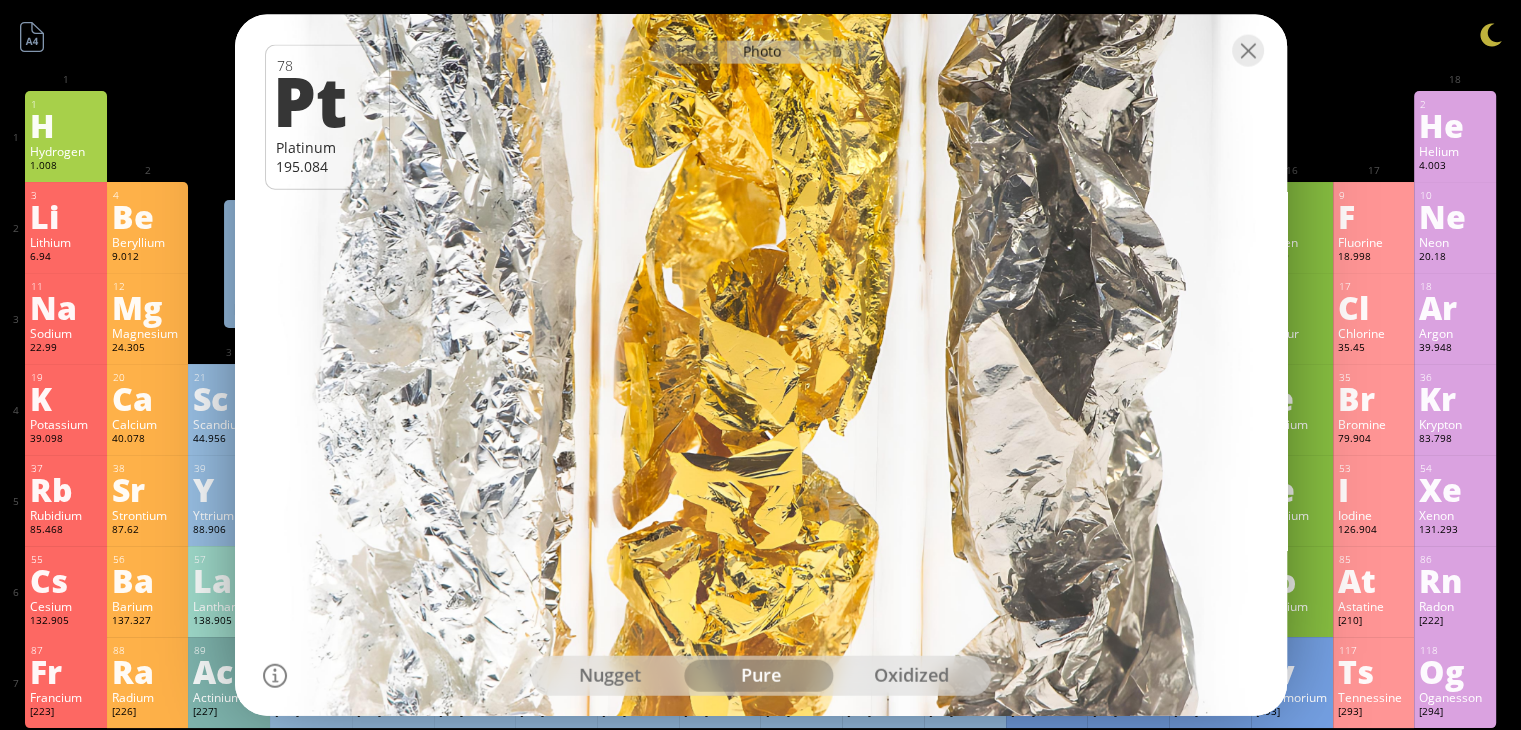 click at bounding box center (275, 675) 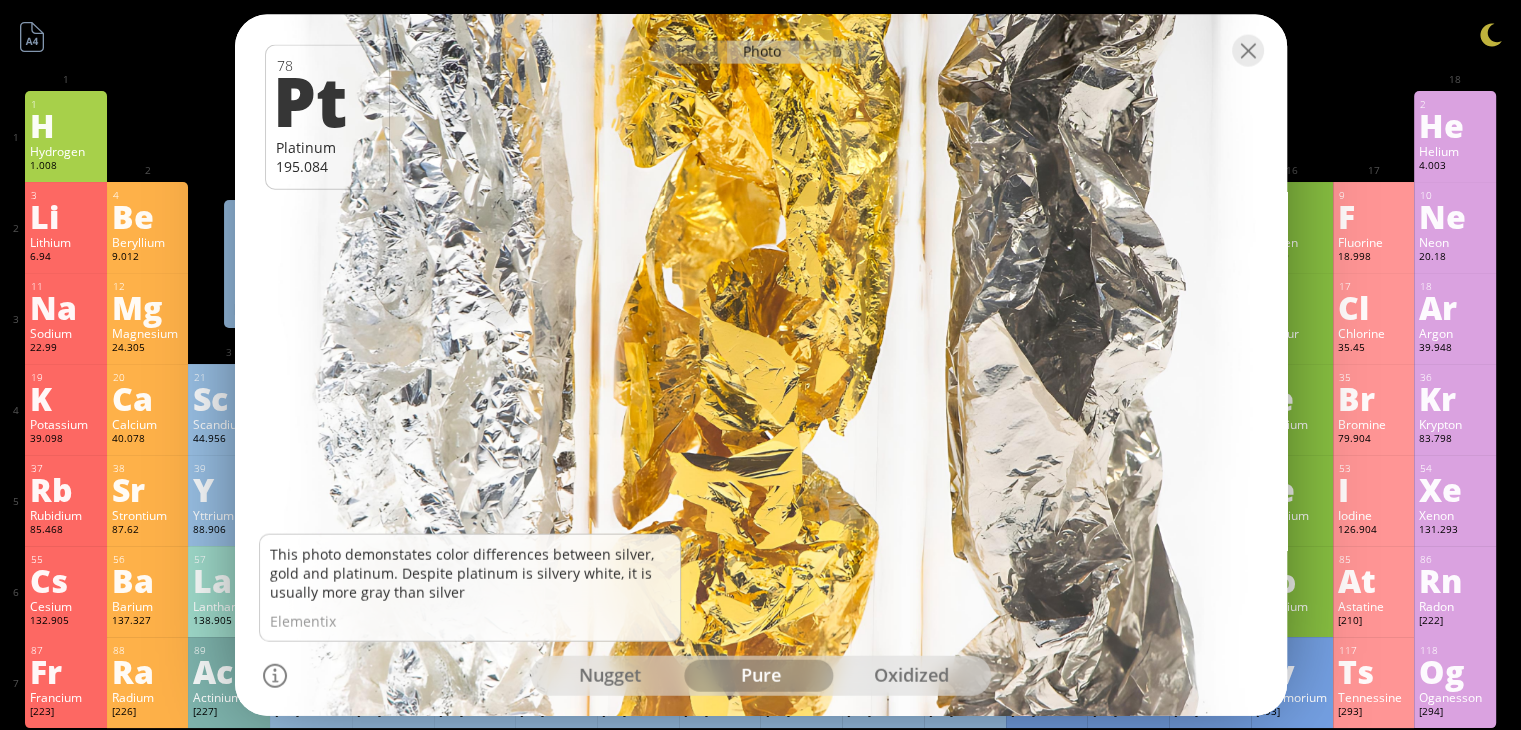 click on "oxidized" at bounding box center [911, 675] 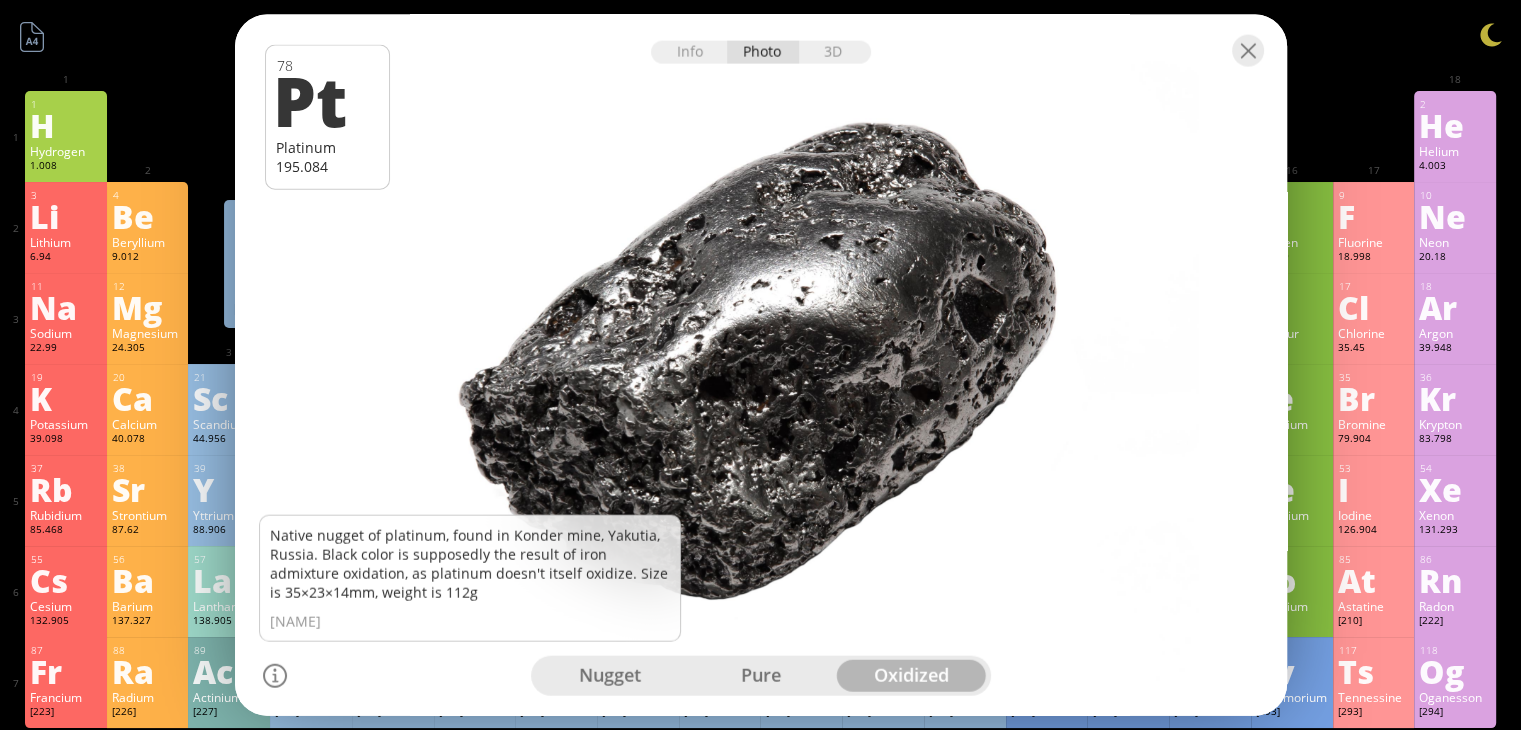click at bounding box center (760, 365) 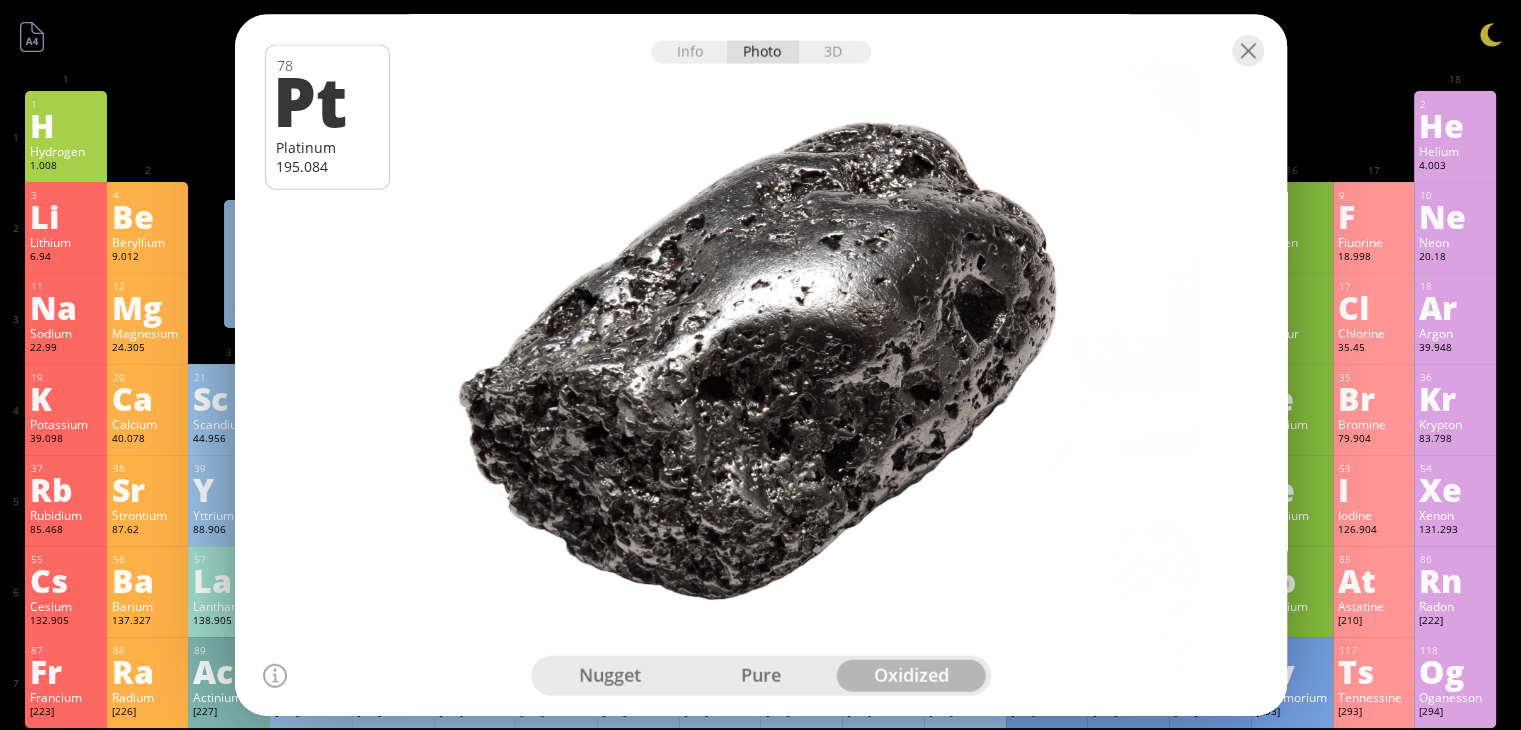 drag, startPoint x: 833, startPoint y: 346, endPoint x: 1029, endPoint y: 340, distance: 196.09181 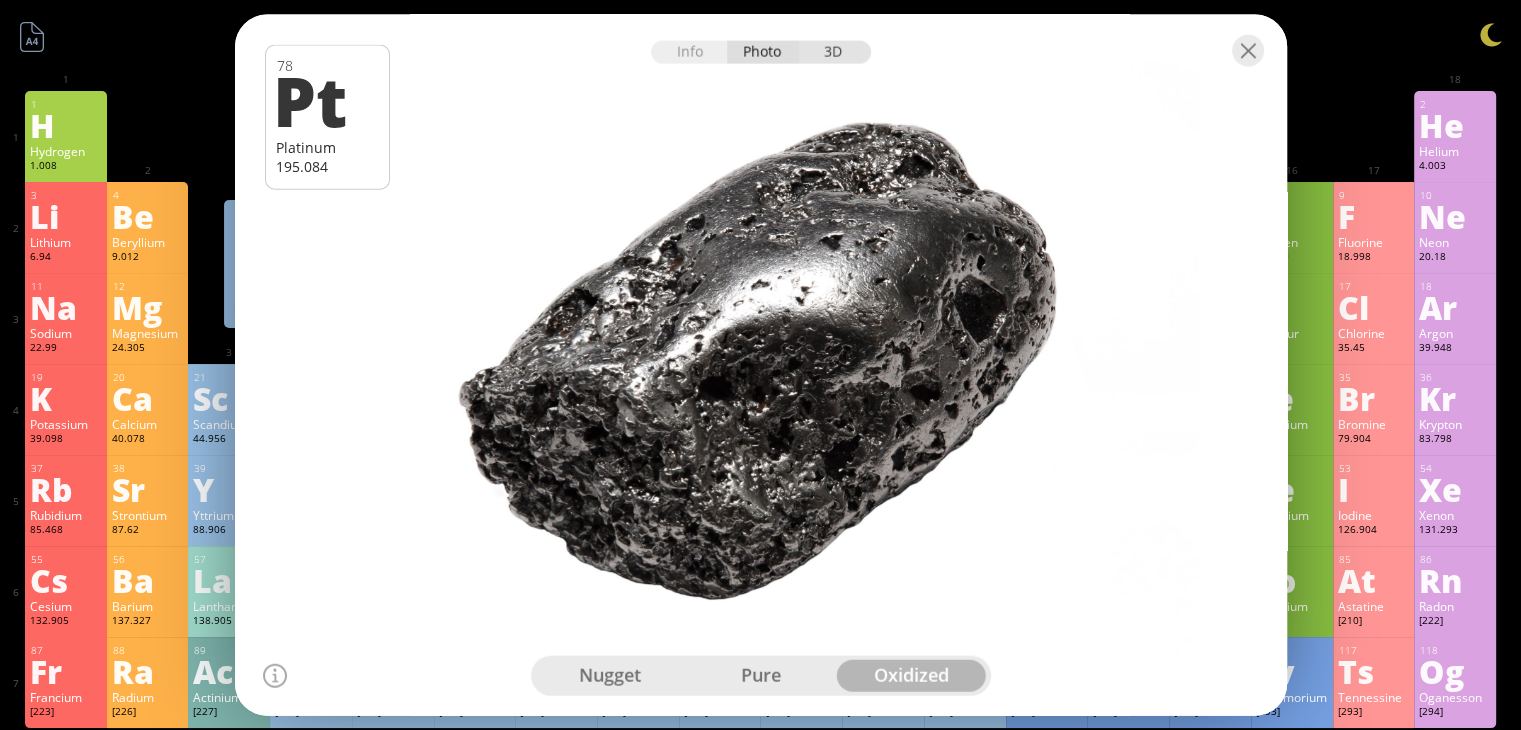 click on "3D" at bounding box center (835, 52) 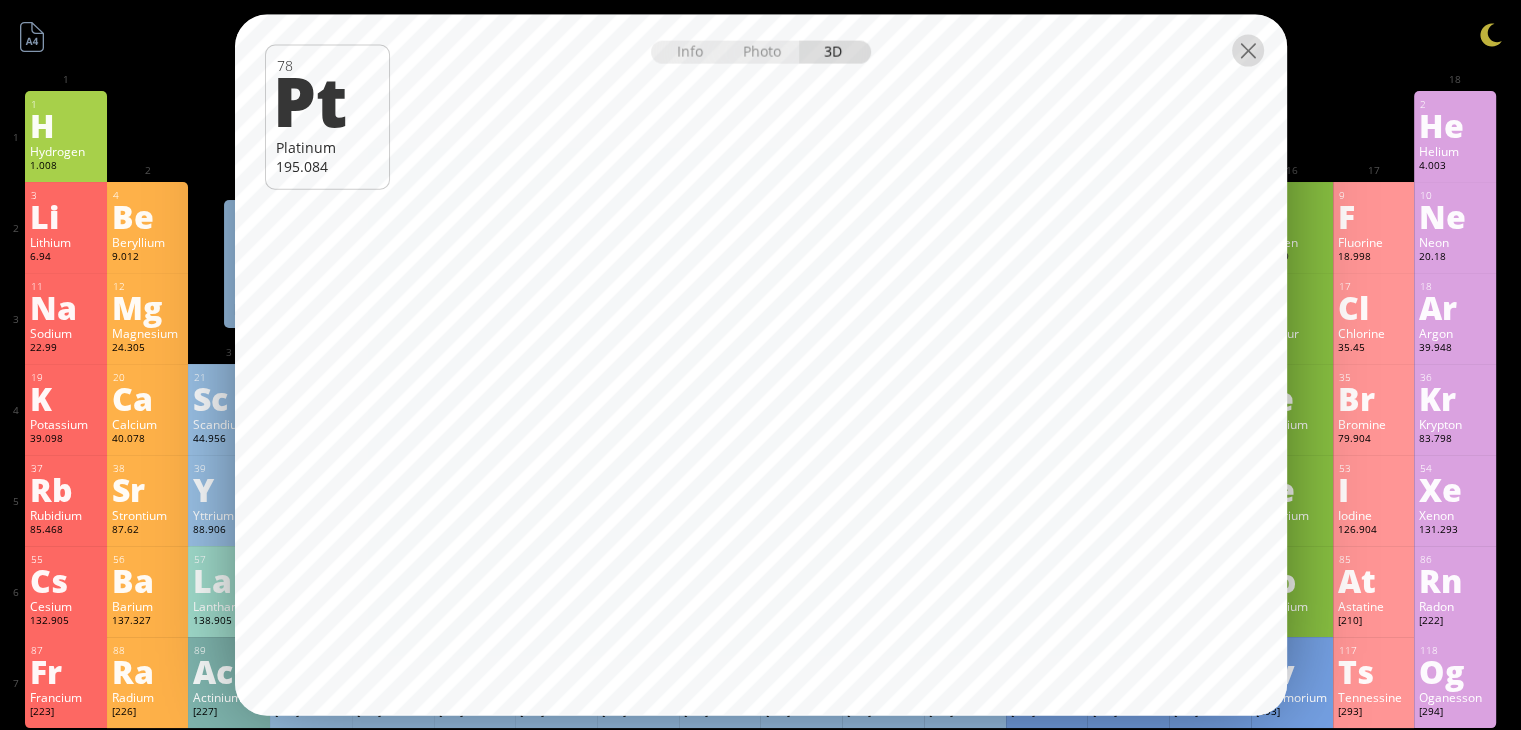 click at bounding box center (1248, 51) 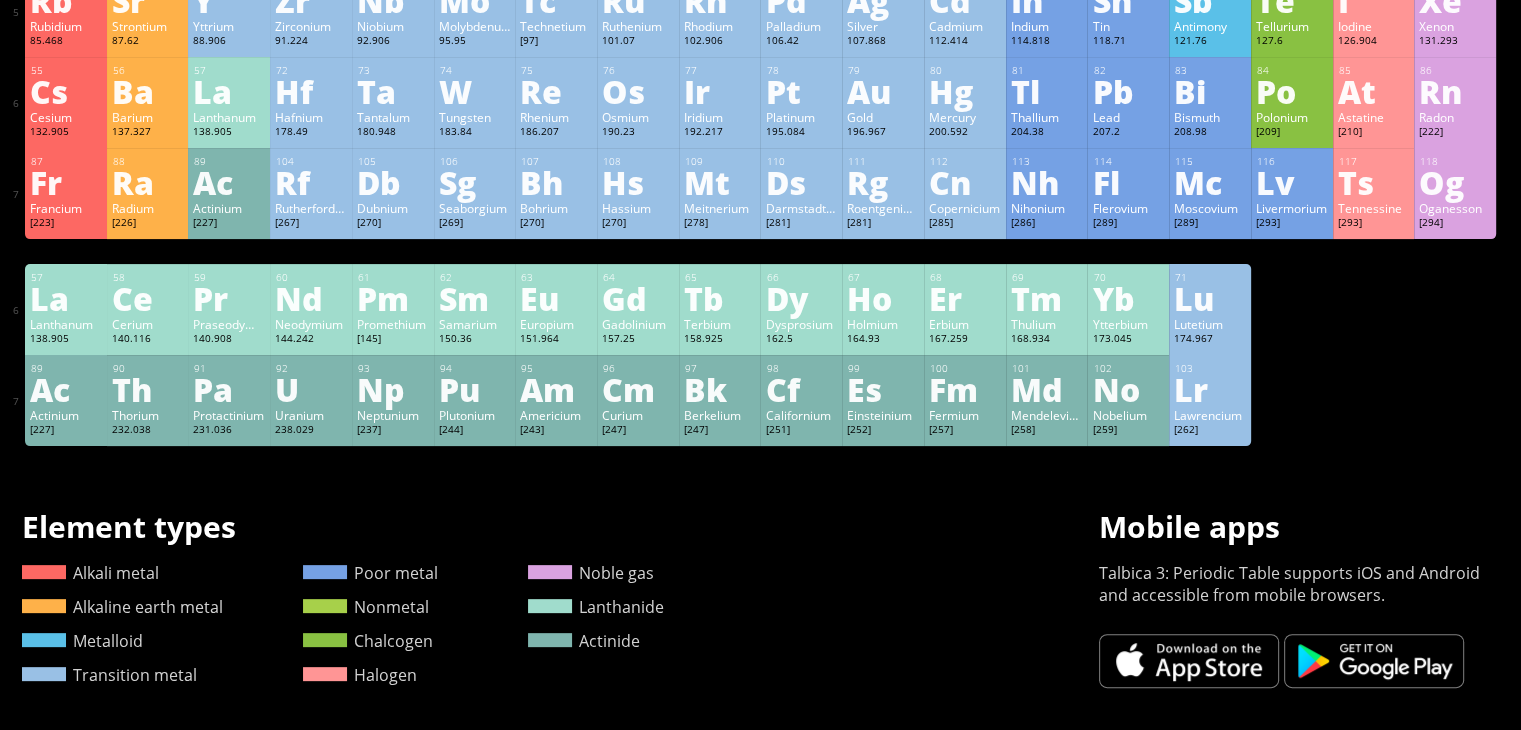 scroll, scrollTop: 500, scrollLeft: 0, axis: vertical 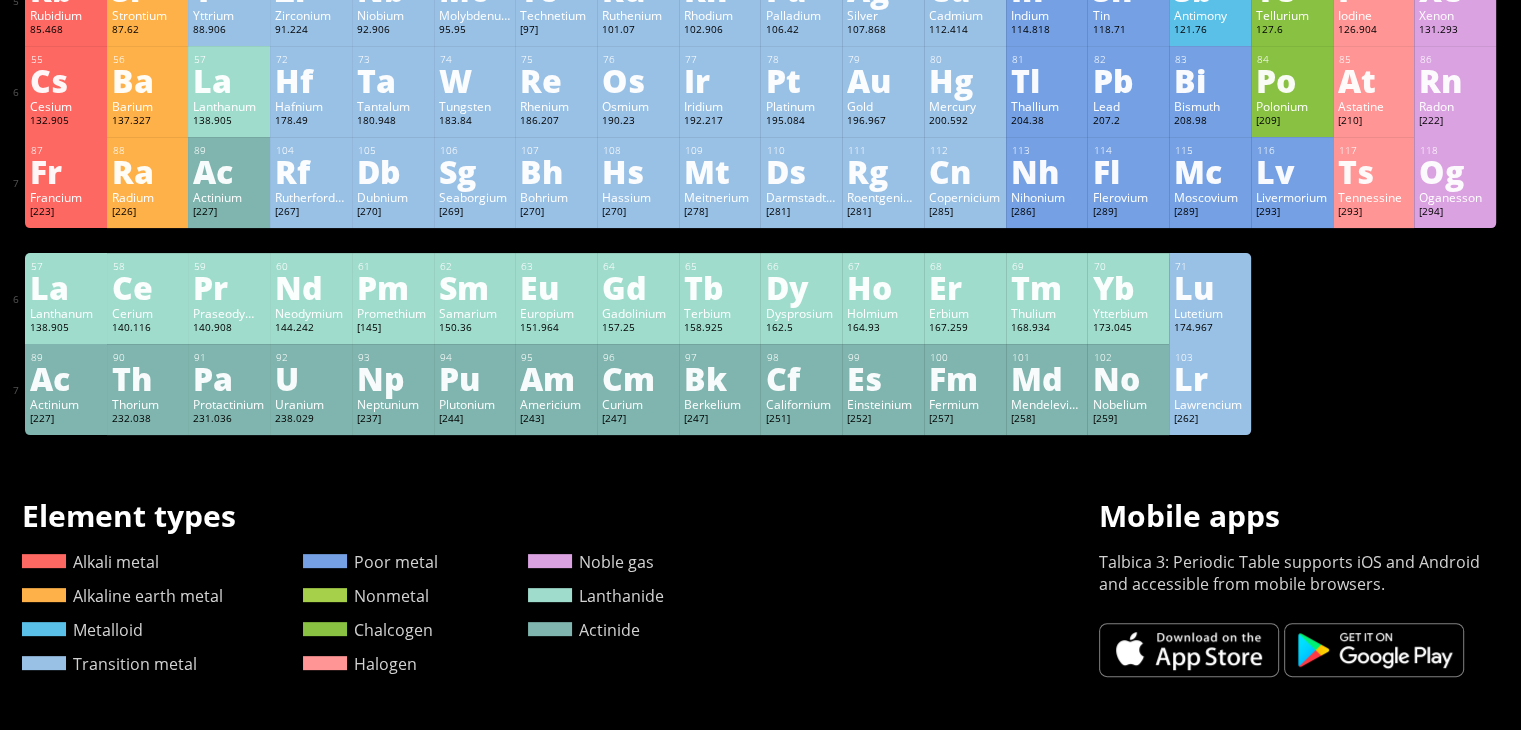 click on "U" at bounding box center (311, 378) 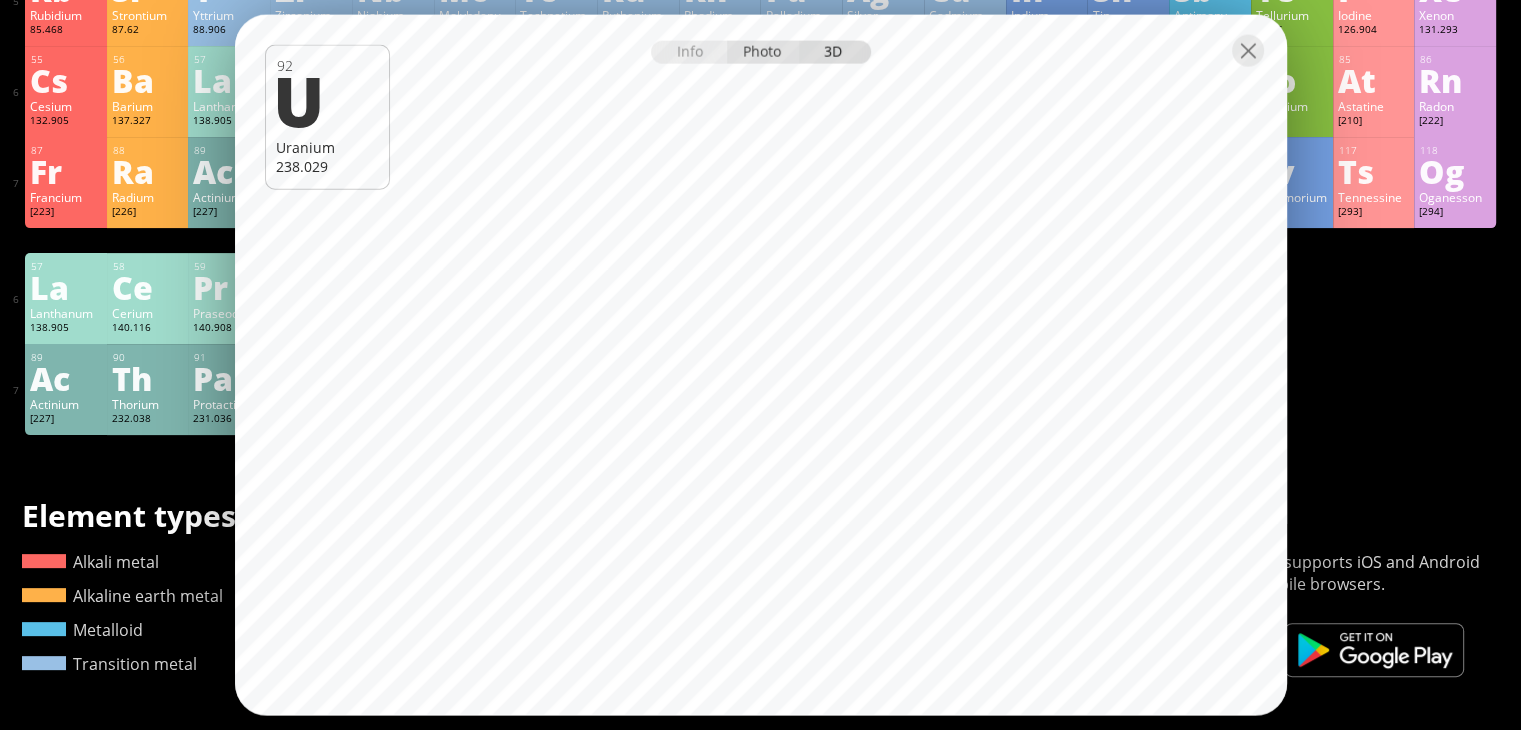 click on "Photo" at bounding box center [763, 52] 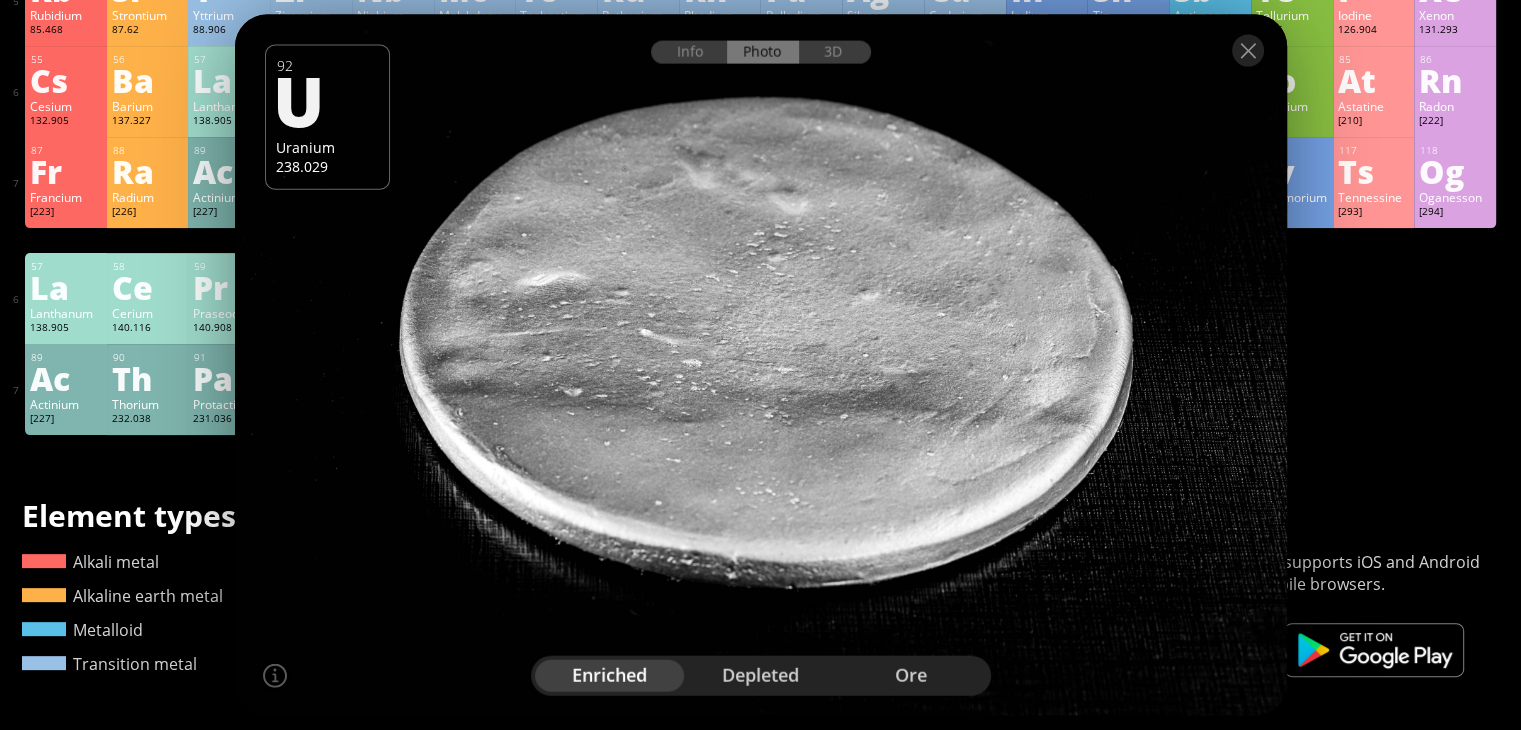 click on "depleted" at bounding box center (760, 675) 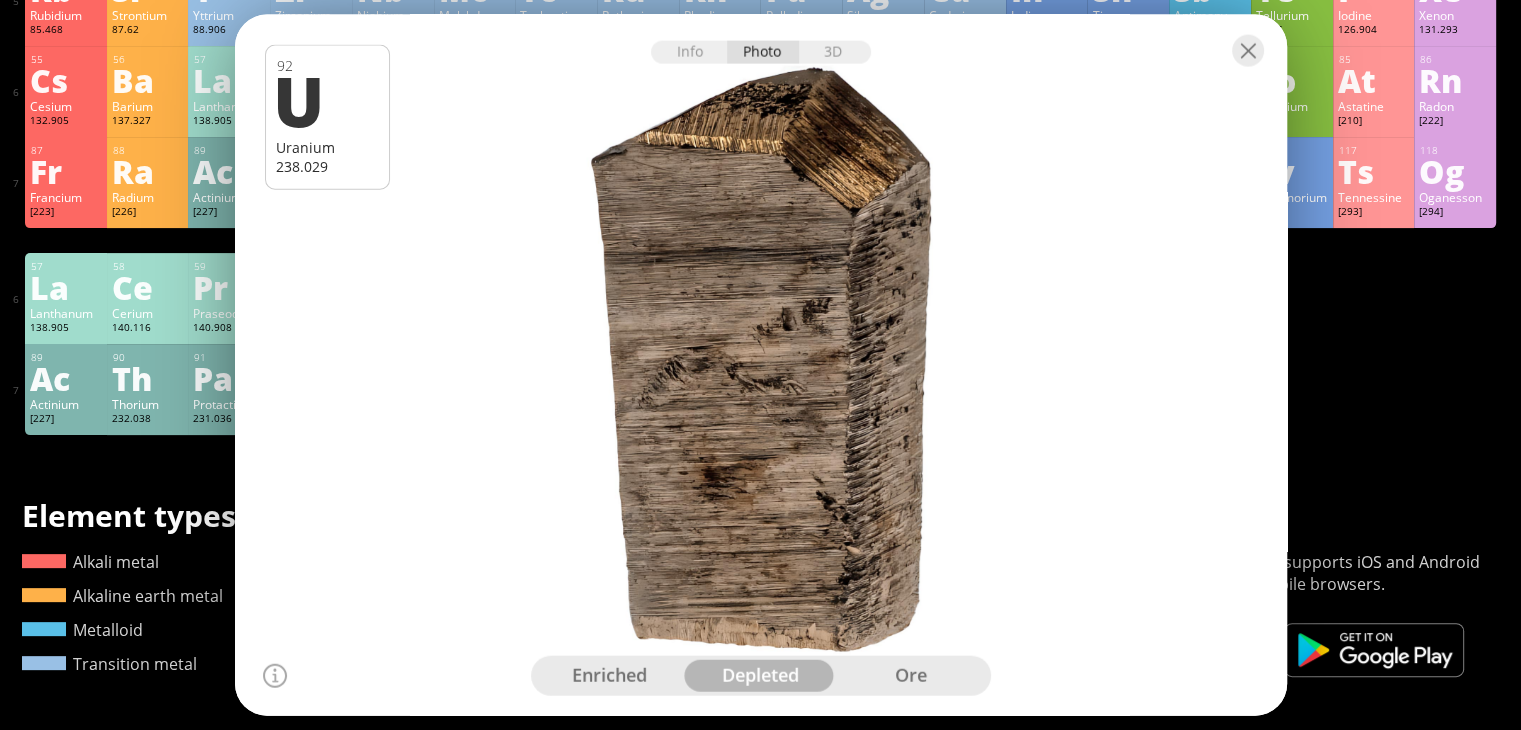 drag, startPoint x: 744, startPoint y: 374, endPoint x: 810, endPoint y: 365, distance: 66.61081 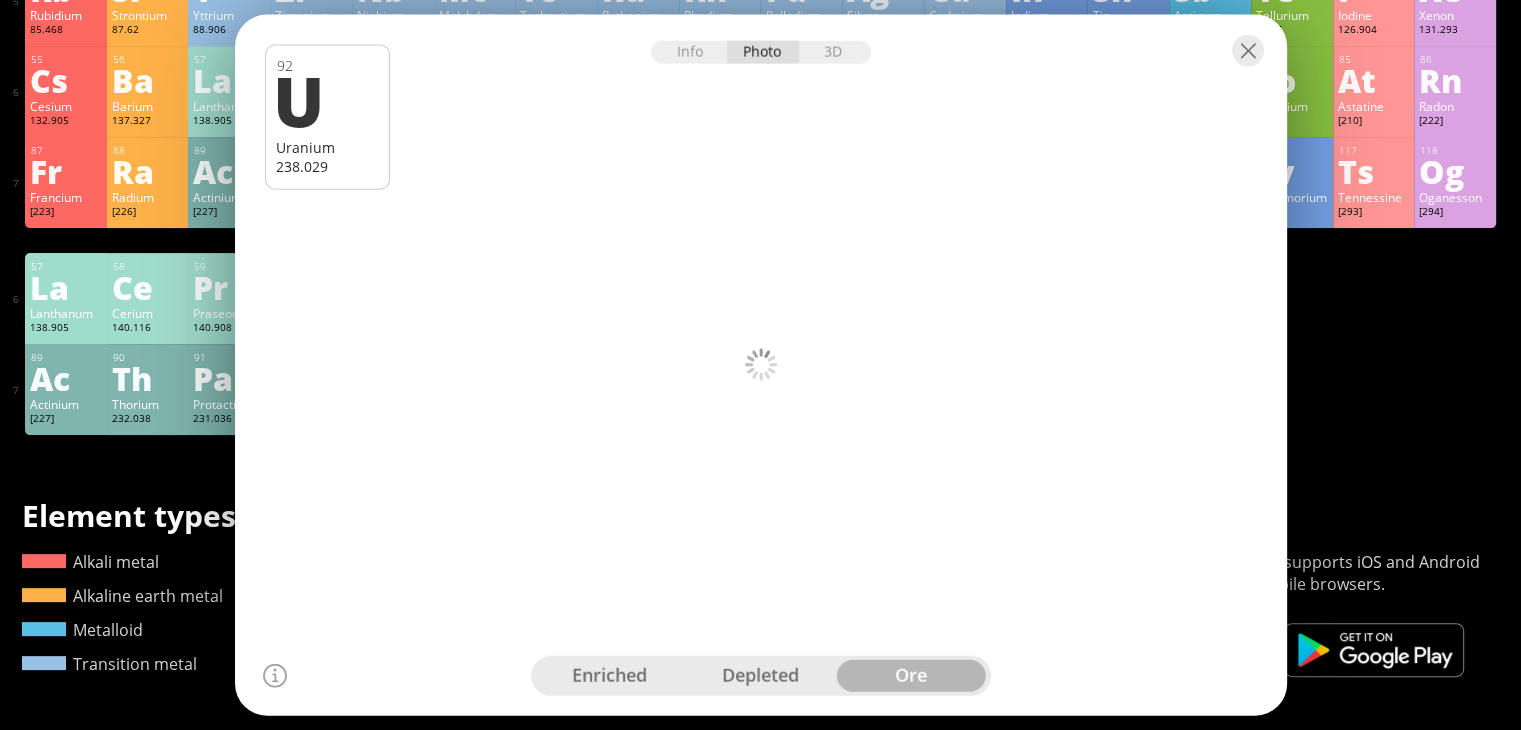 click at bounding box center [760, 365] 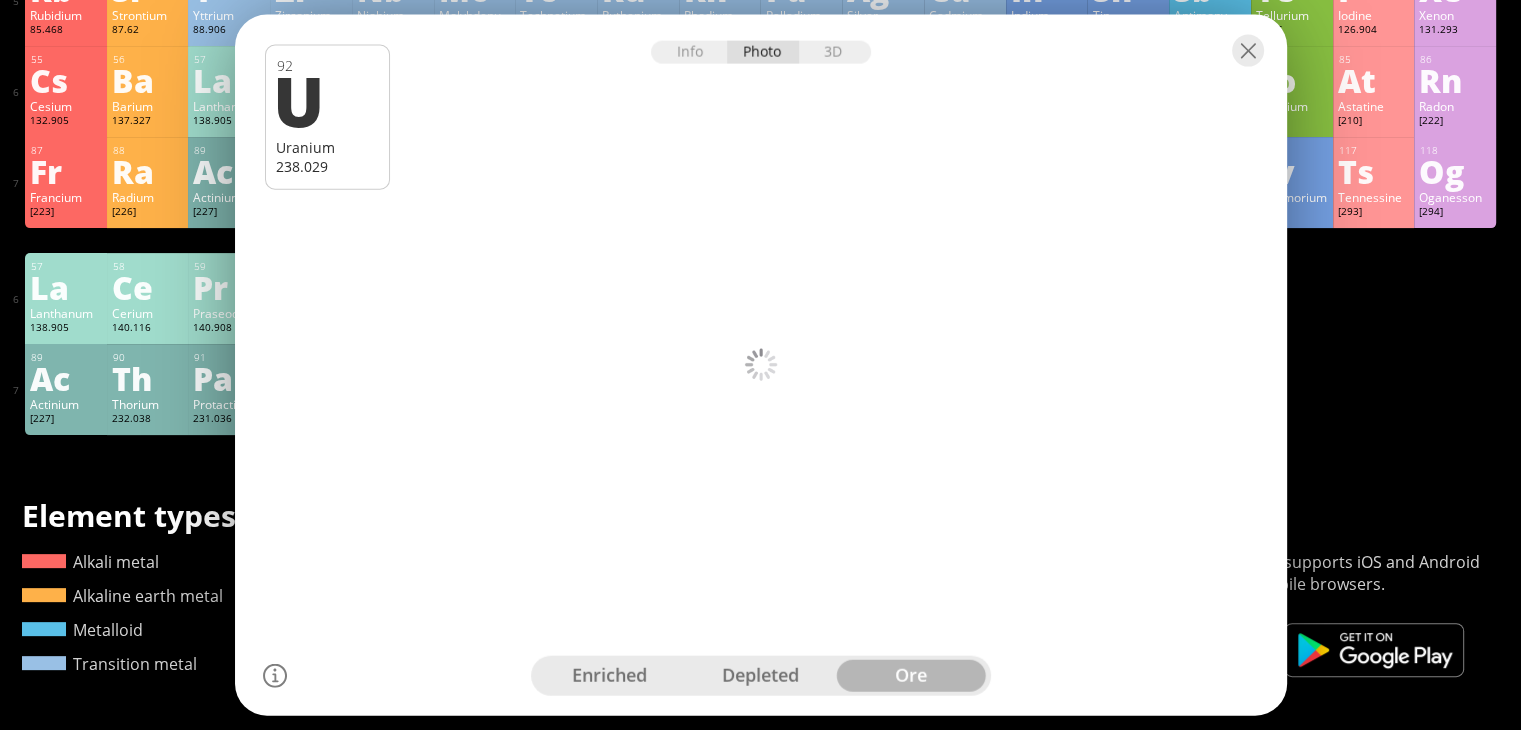 click at bounding box center [275, 675] 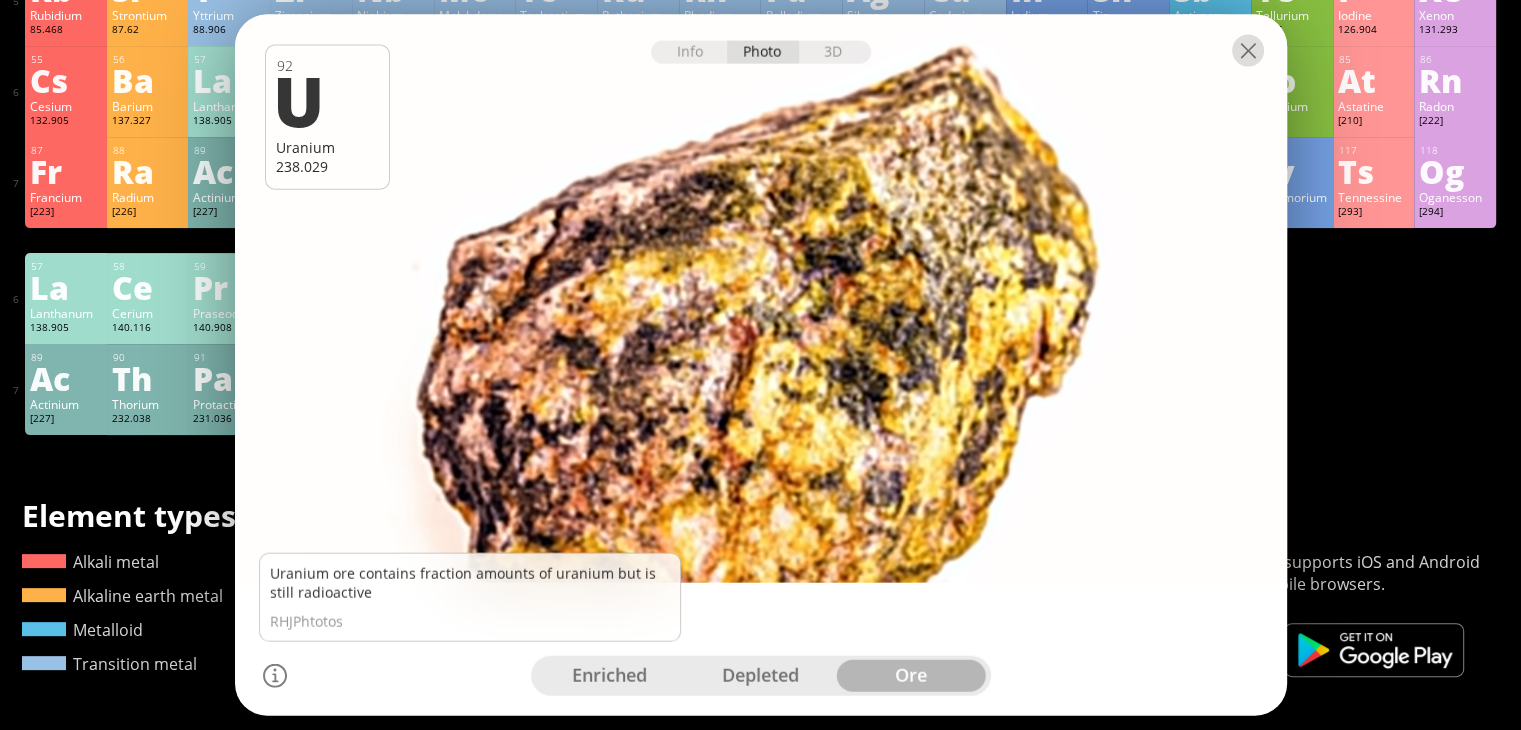 click at bounding box center [1248, 51] 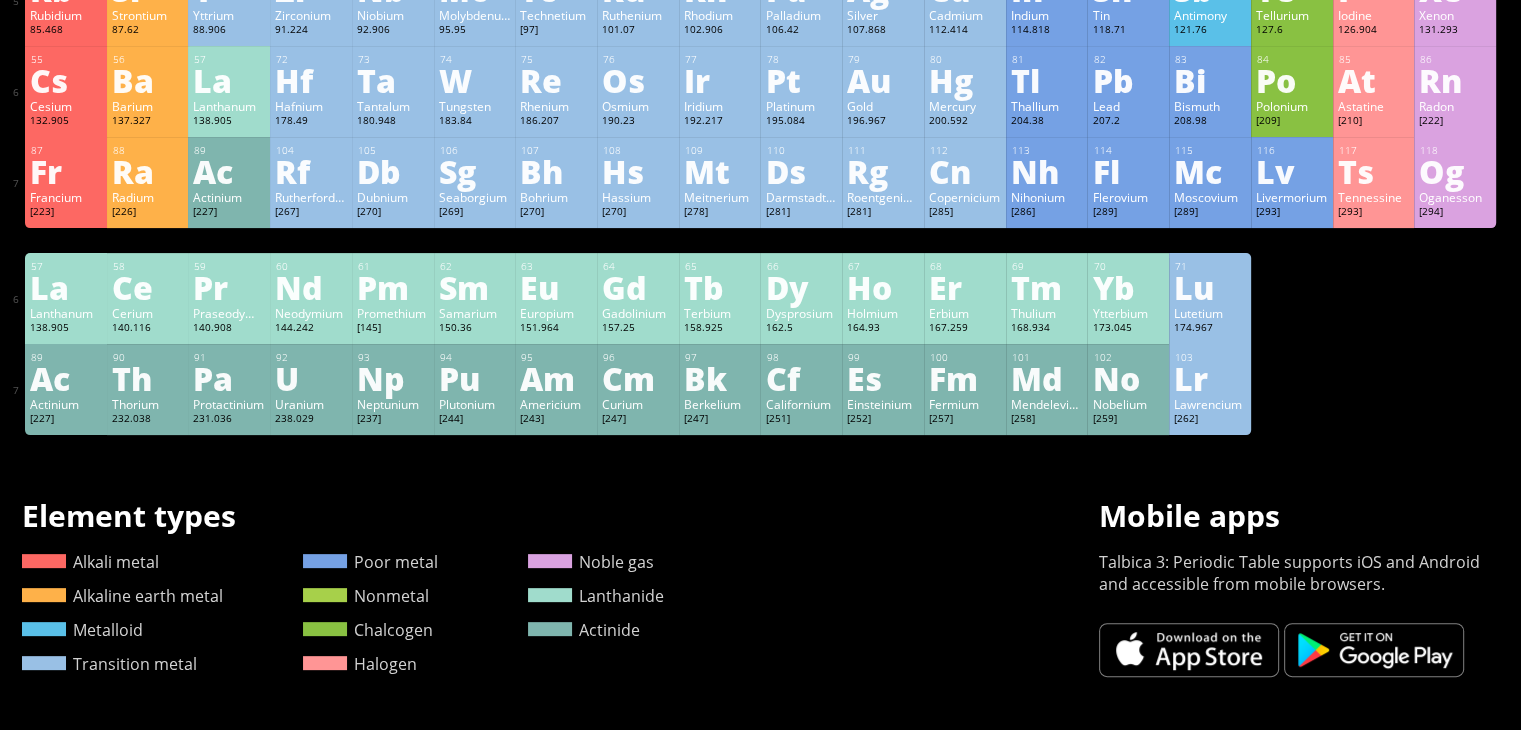 click on "Thulium" at bounding box center (1047, 313) 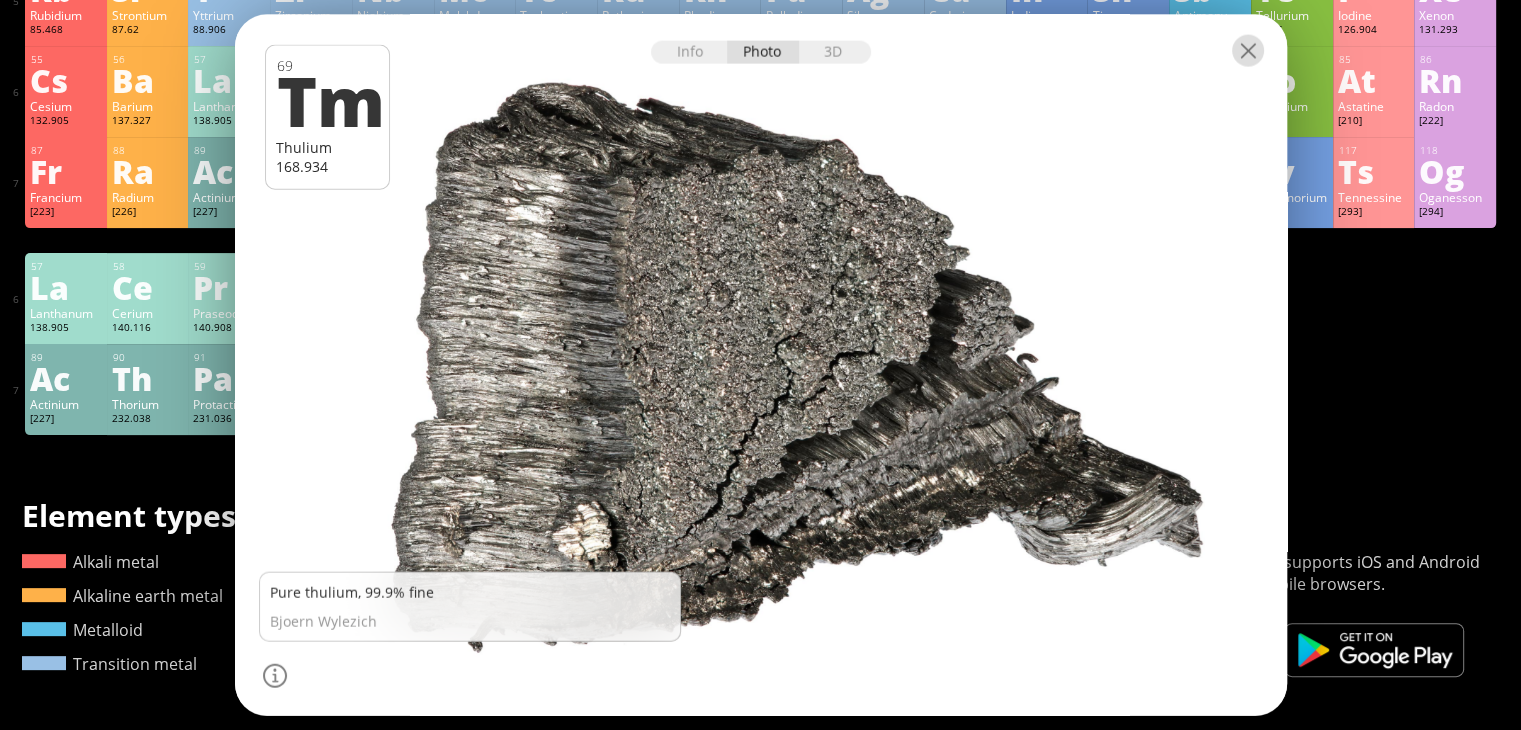 click at bounding box center [1248, 51] 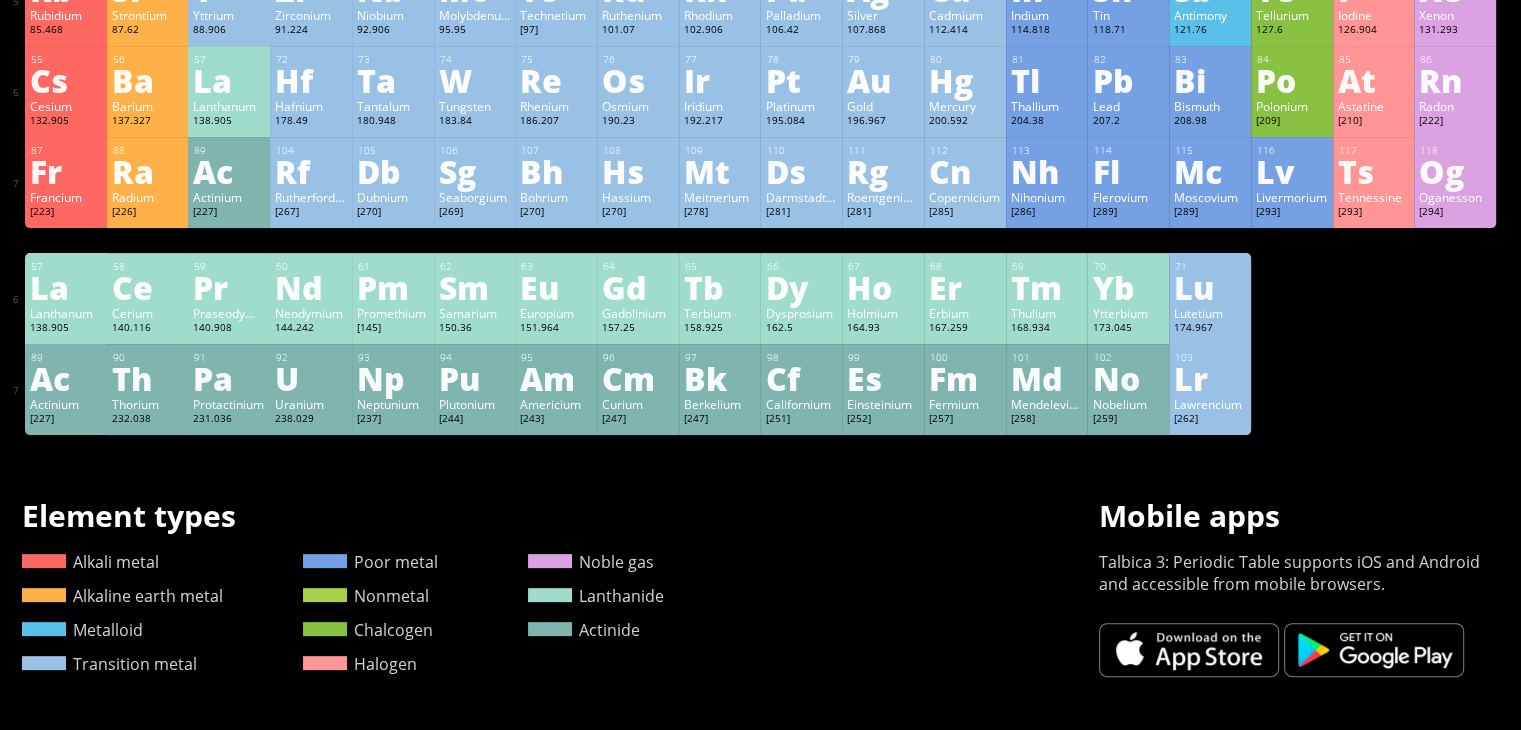 click on "Es" at bounding box center (883, 378) 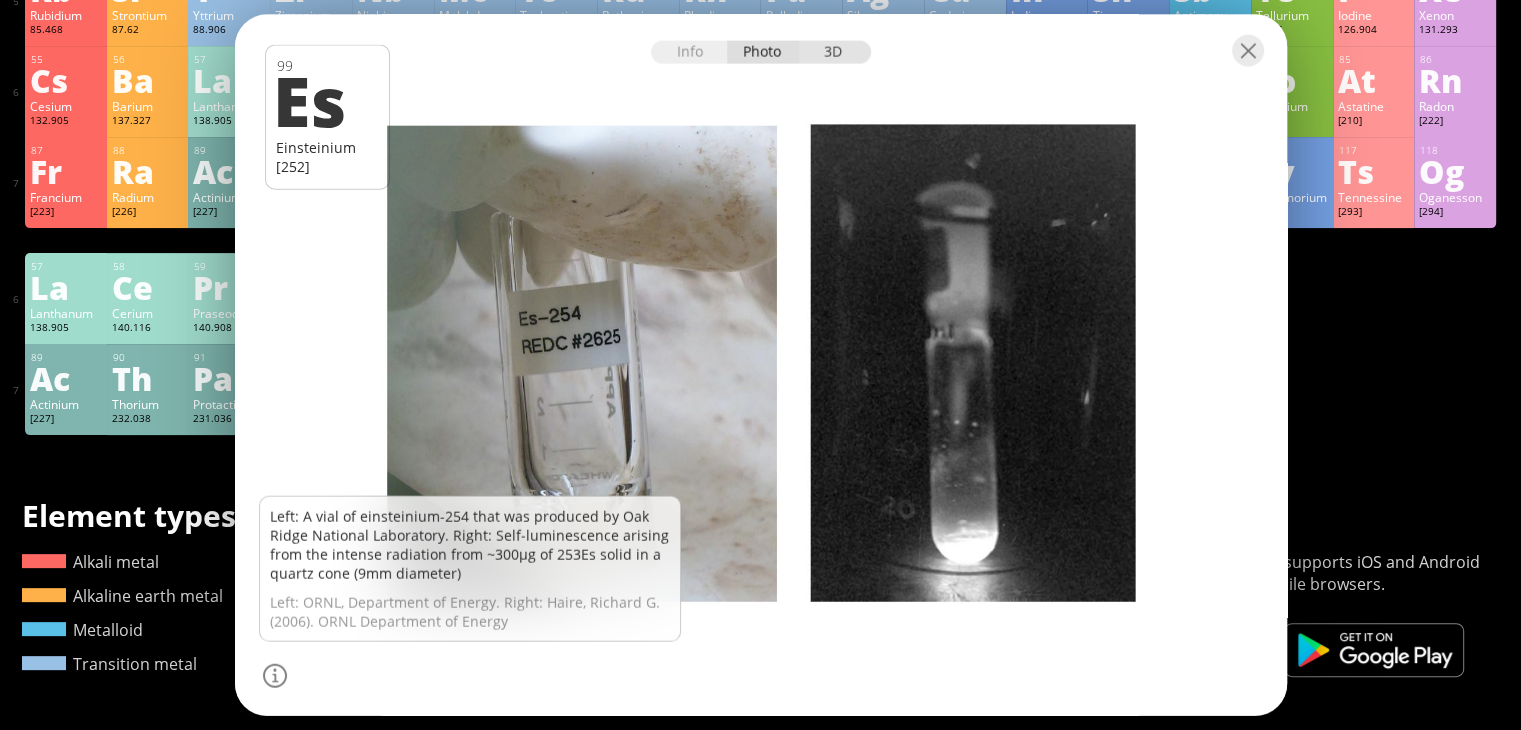 click on "3D" at bounding box center [835, 52] 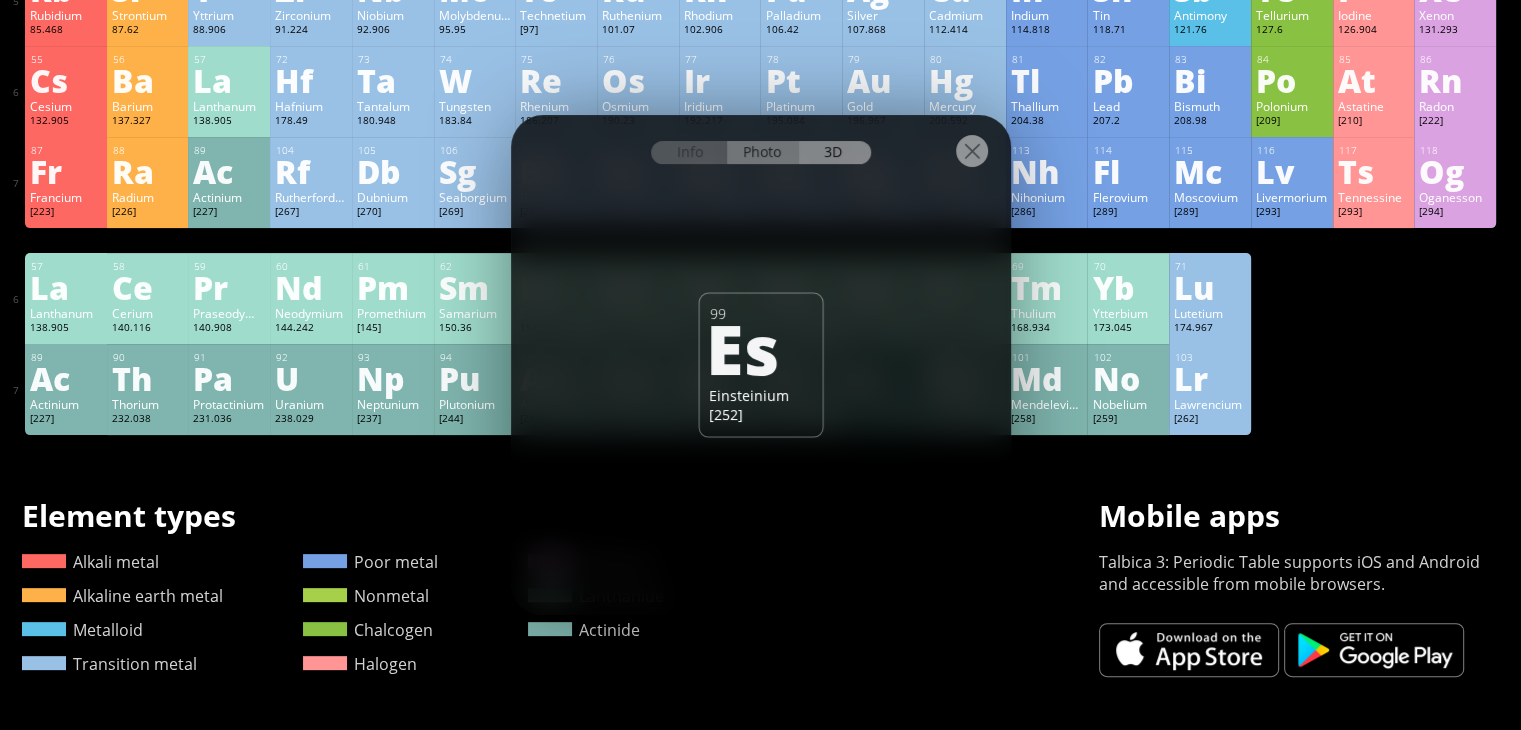 click on "Photo" at bounding box center [763, 152] 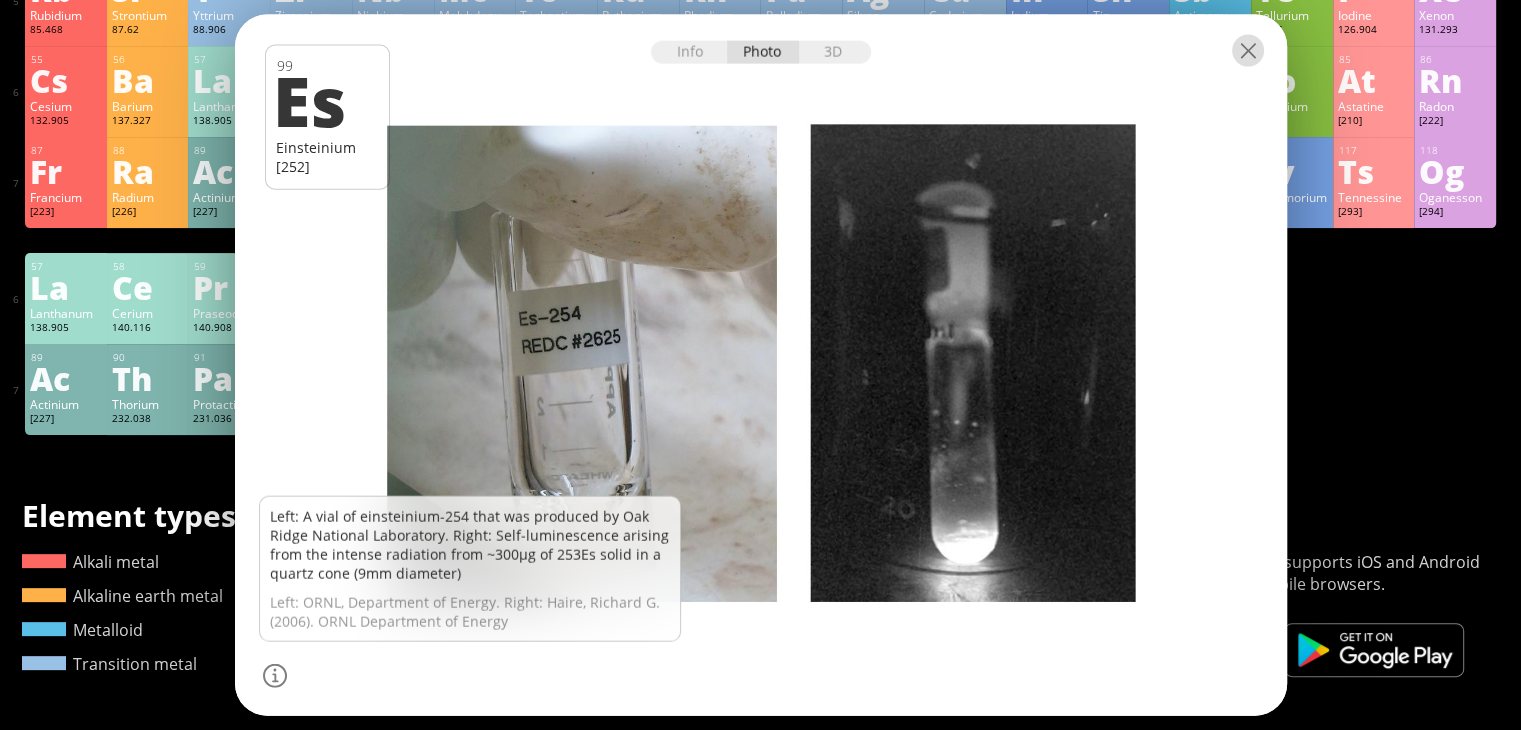 click at bounding box center [1248, 51] 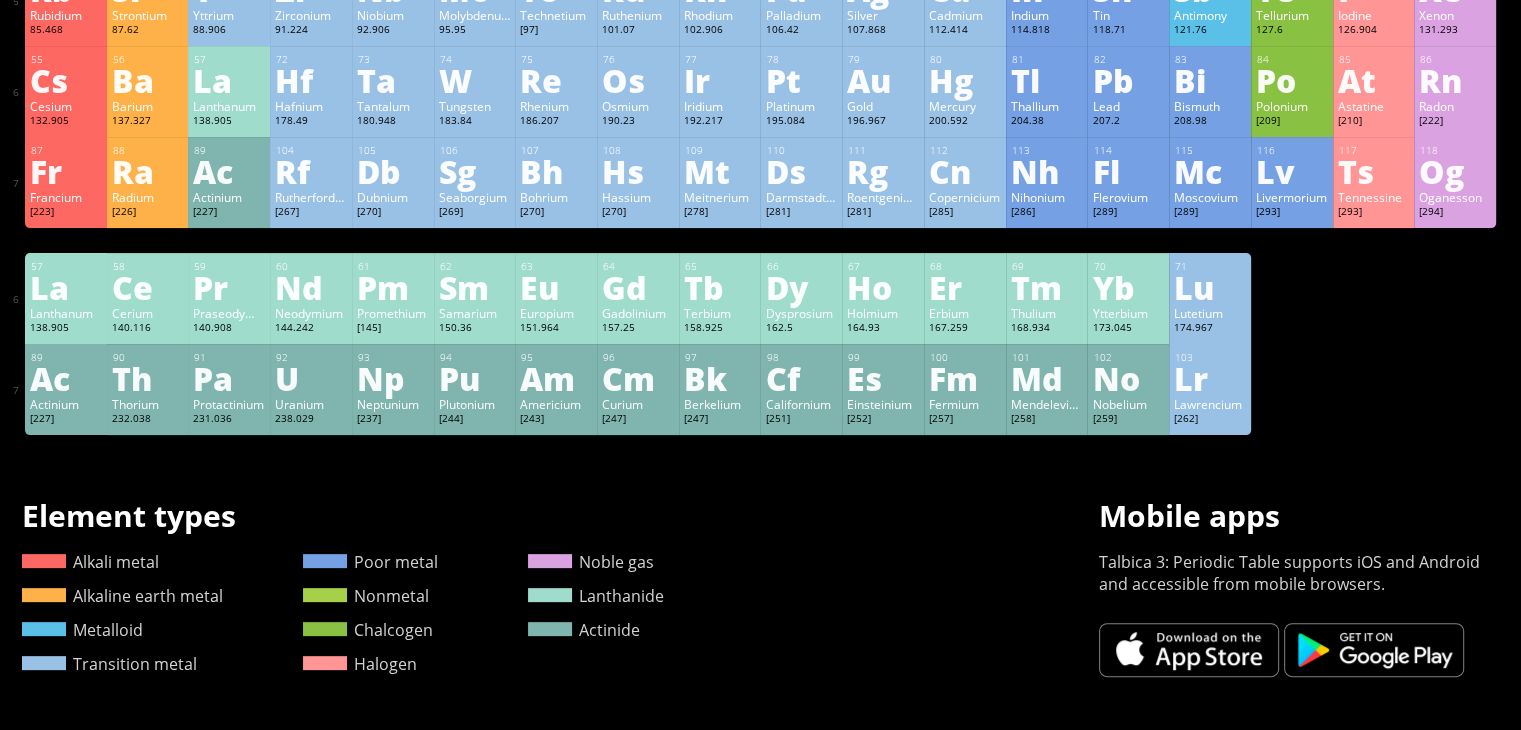 click on "Th" at bounding box center [148, 378] 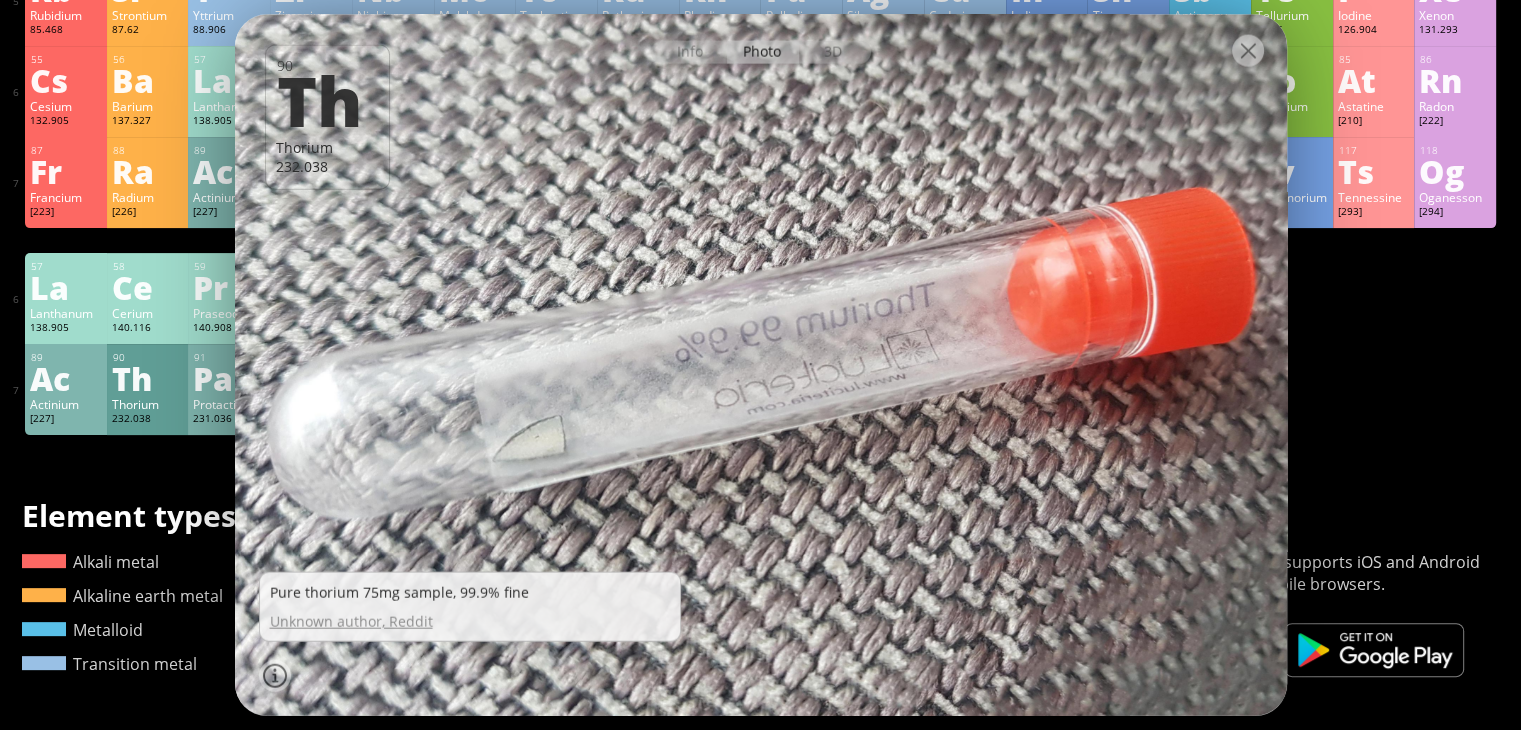 drag, startPoint x: 698, startPoint y: 331, endPoint x: 744, endPoint y: 317, distance: 48.08326 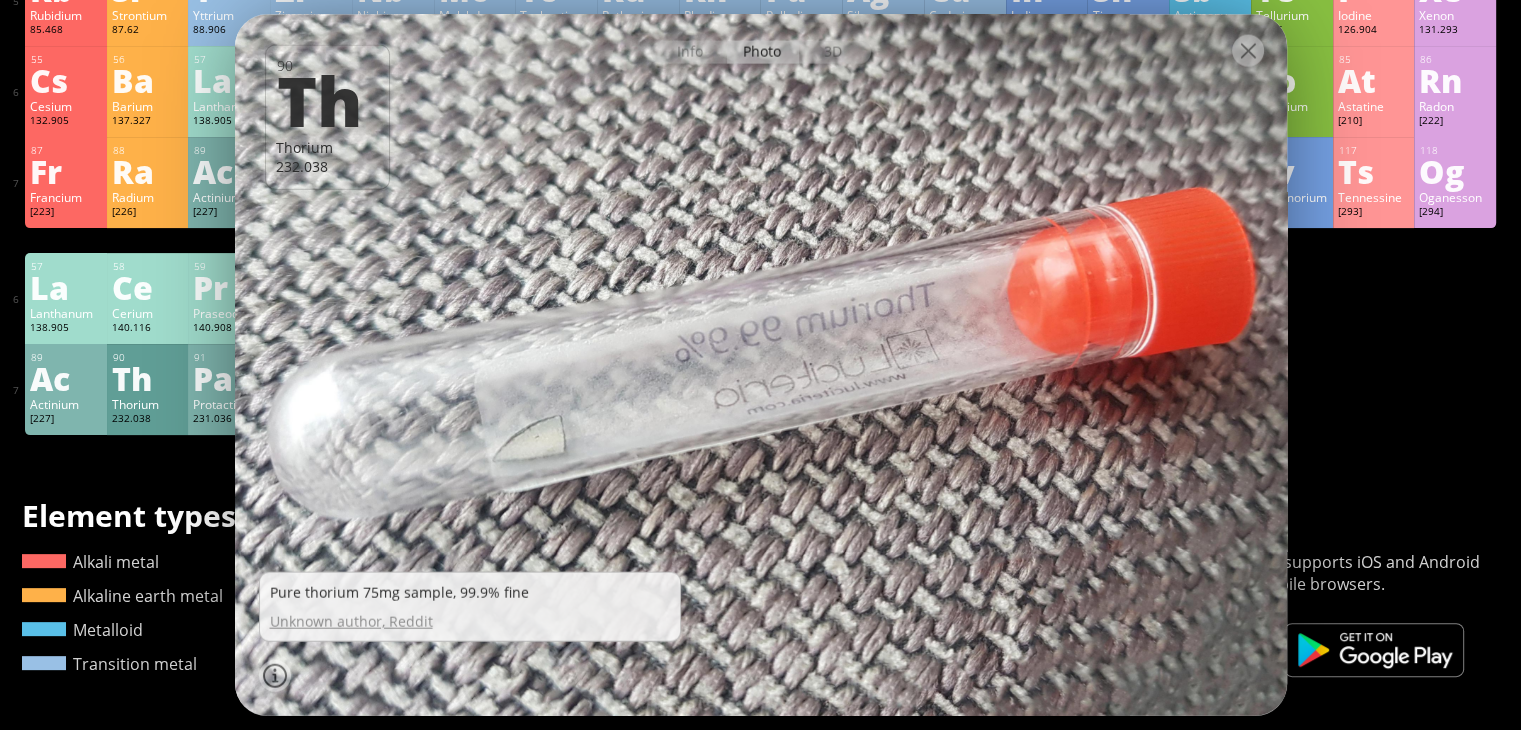 click at bounding box center [1248, 51] 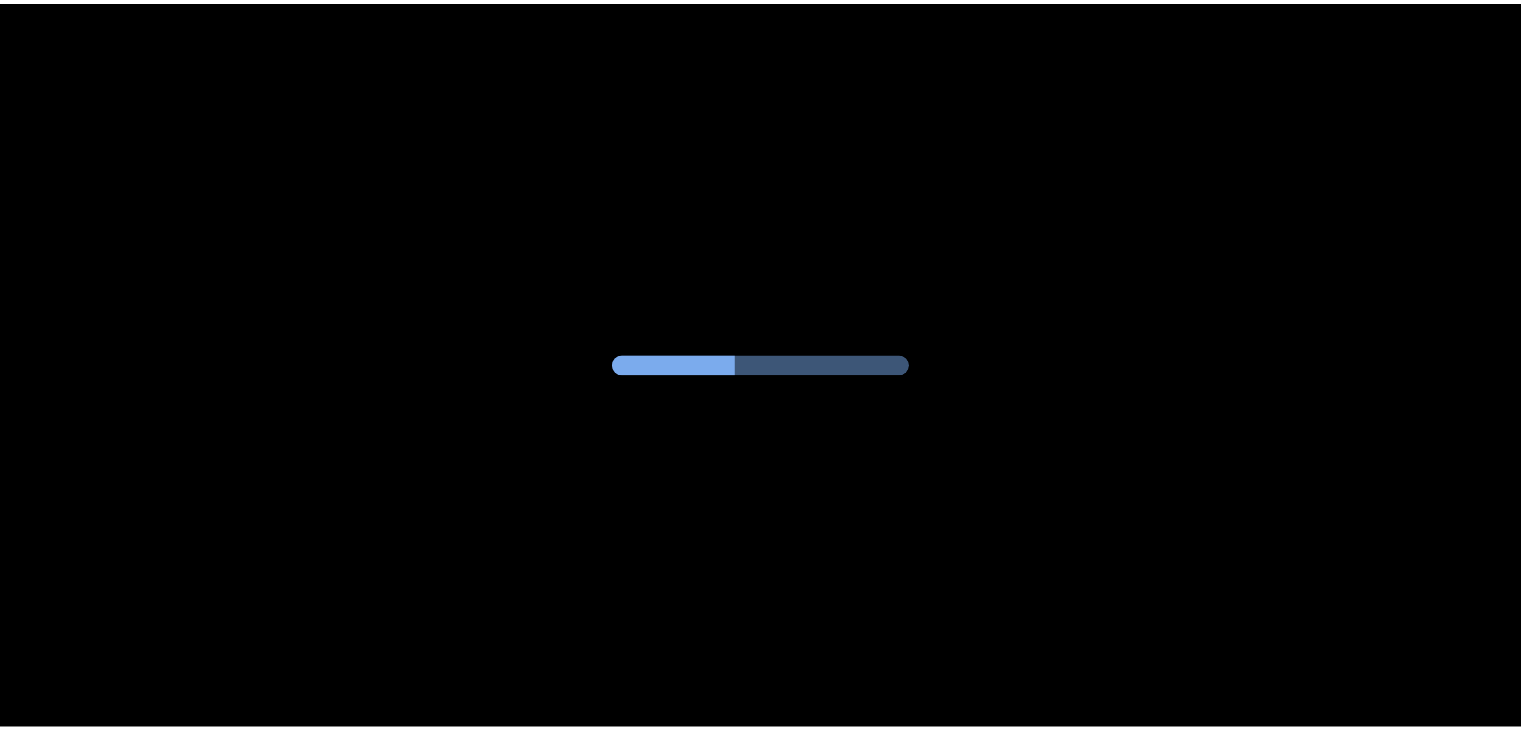 scroll, scrollTop: 0, scrollLeft: 0, axis: both 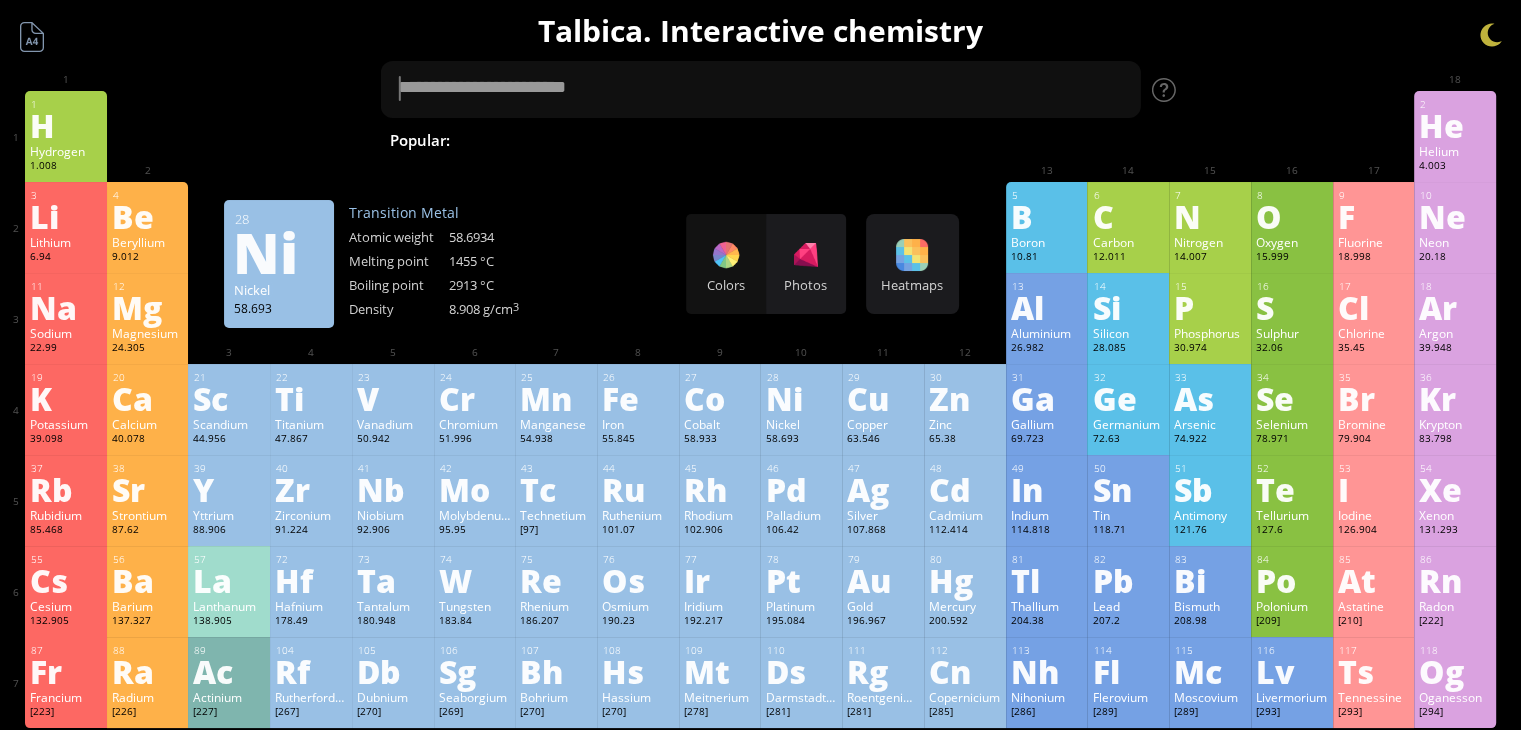 click on "Colors Photos" at bounding box center (766, 264) 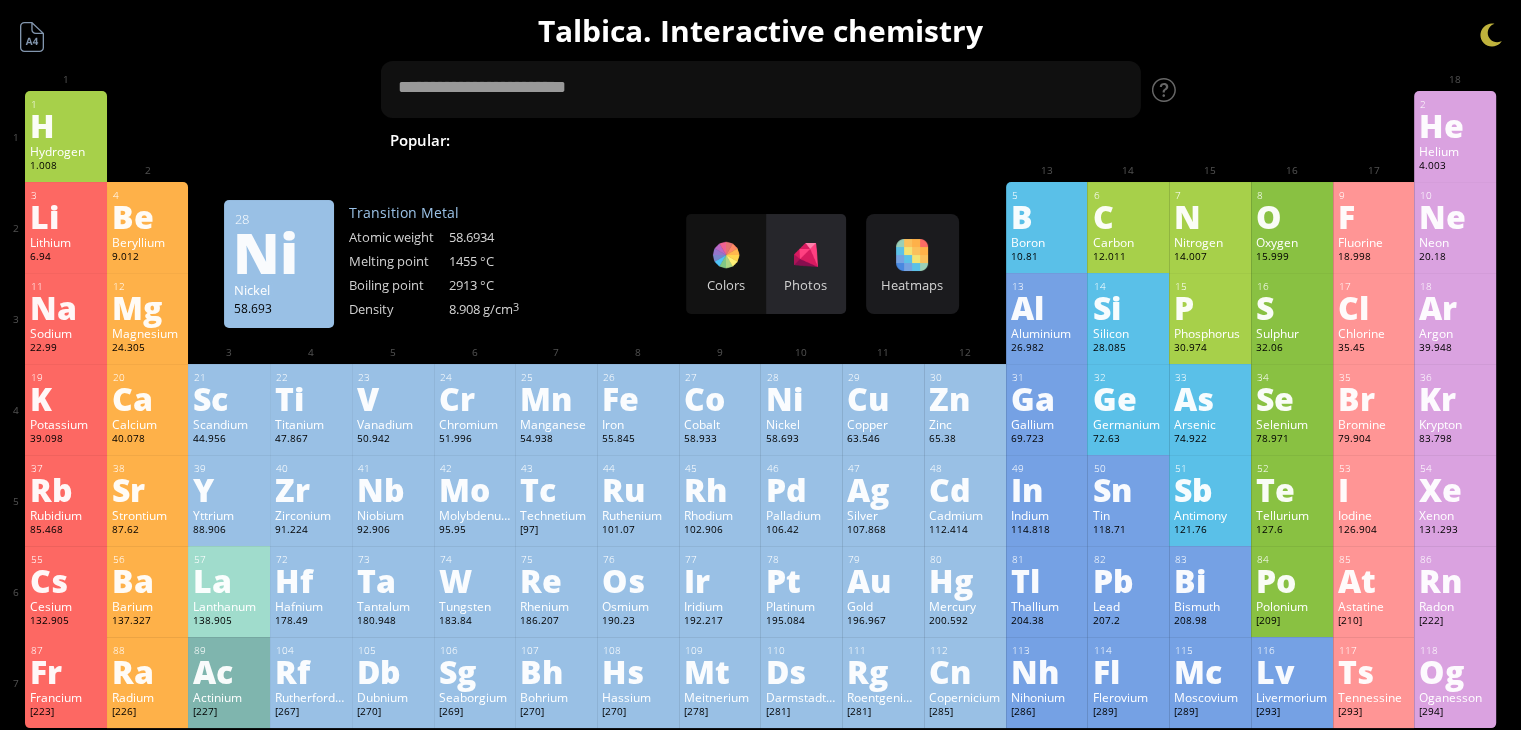 click on "Photos" at bounding box center (726, 285) 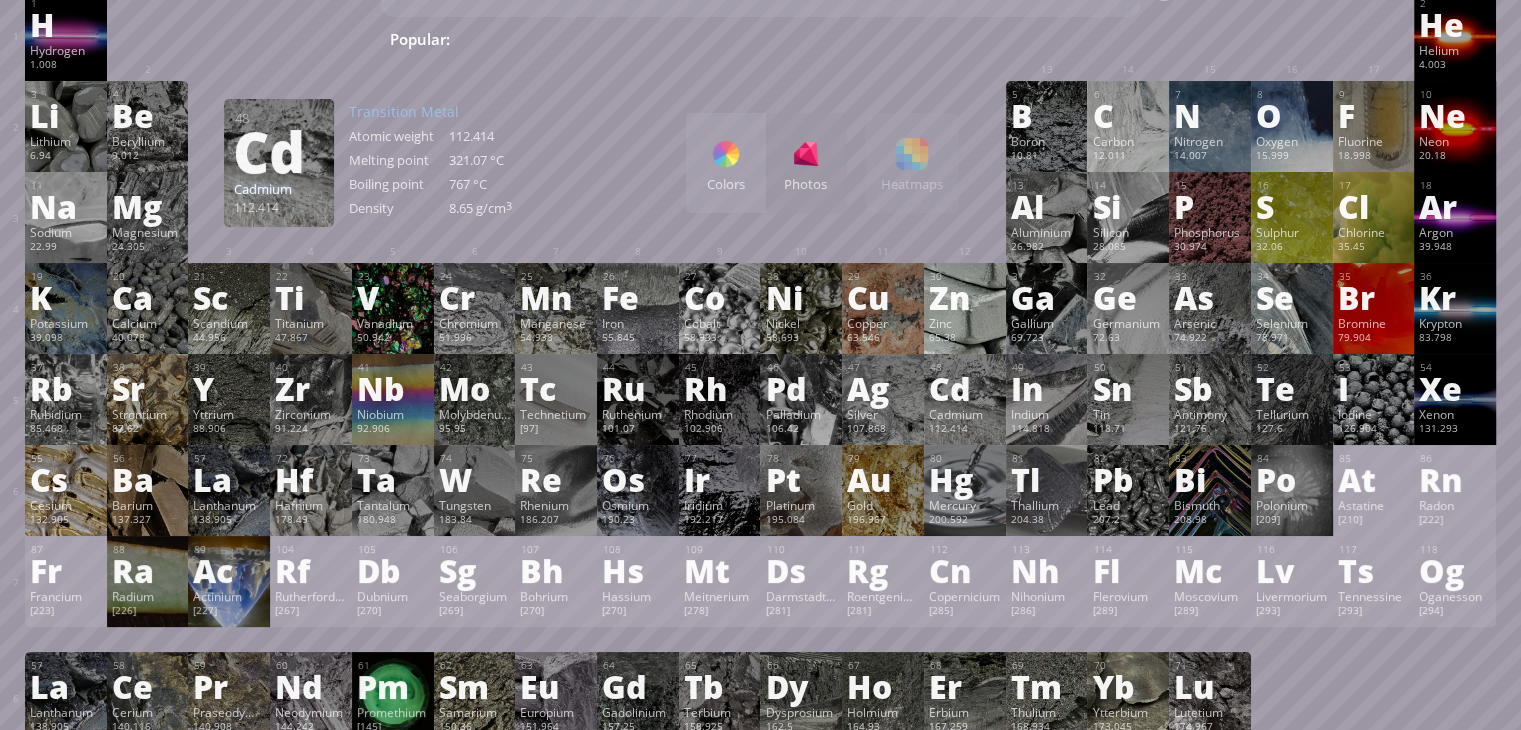 scroll, scrollTop: 100, scrollLeft: 0, axis: vertical 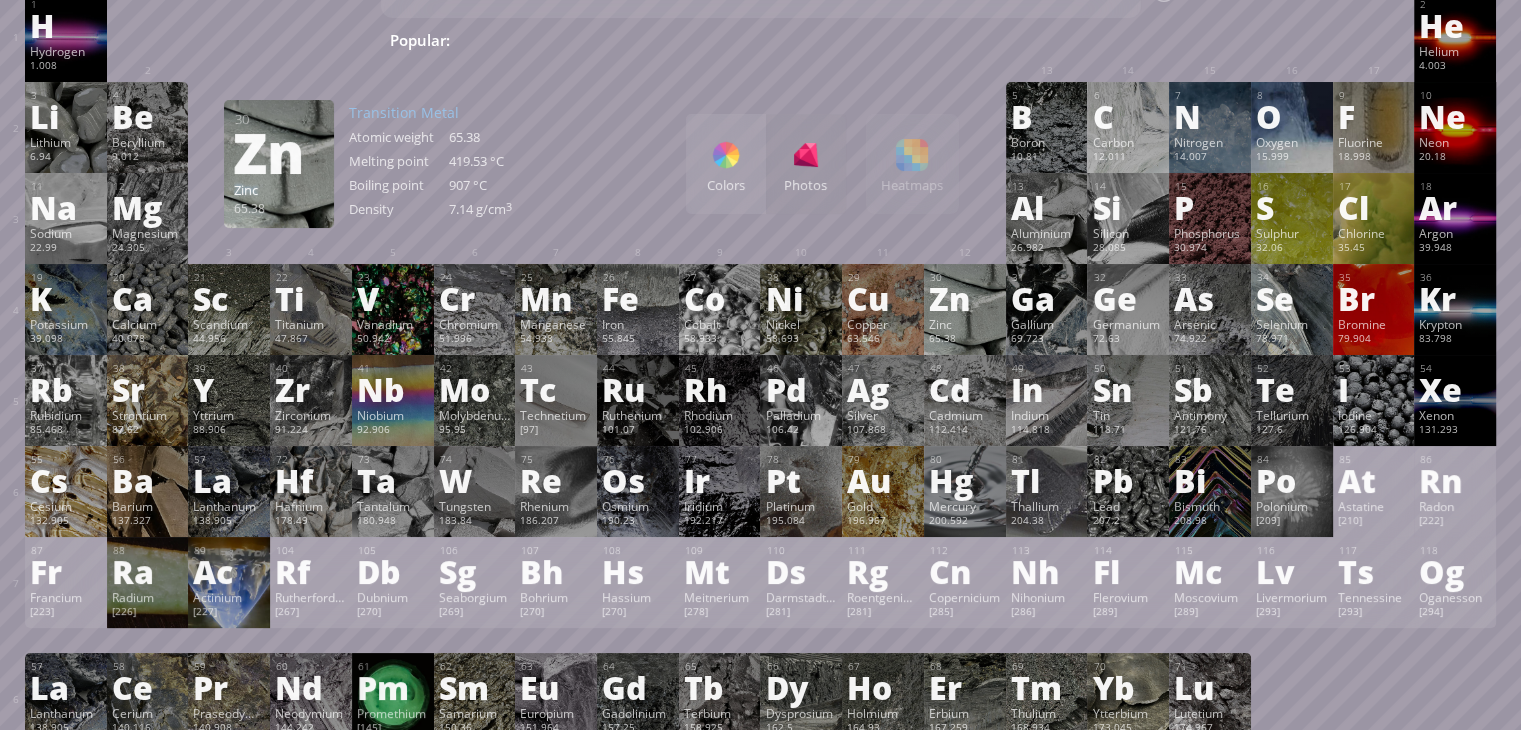 click on "Colors Photos Heatmaps Heatmaps Normal mode Melting point Boiling point Density Atomic weight Atomic radius Electronegativity Abundance in Universe Abundance in Earth crust Half-life period" at bounding box center [822, 164] 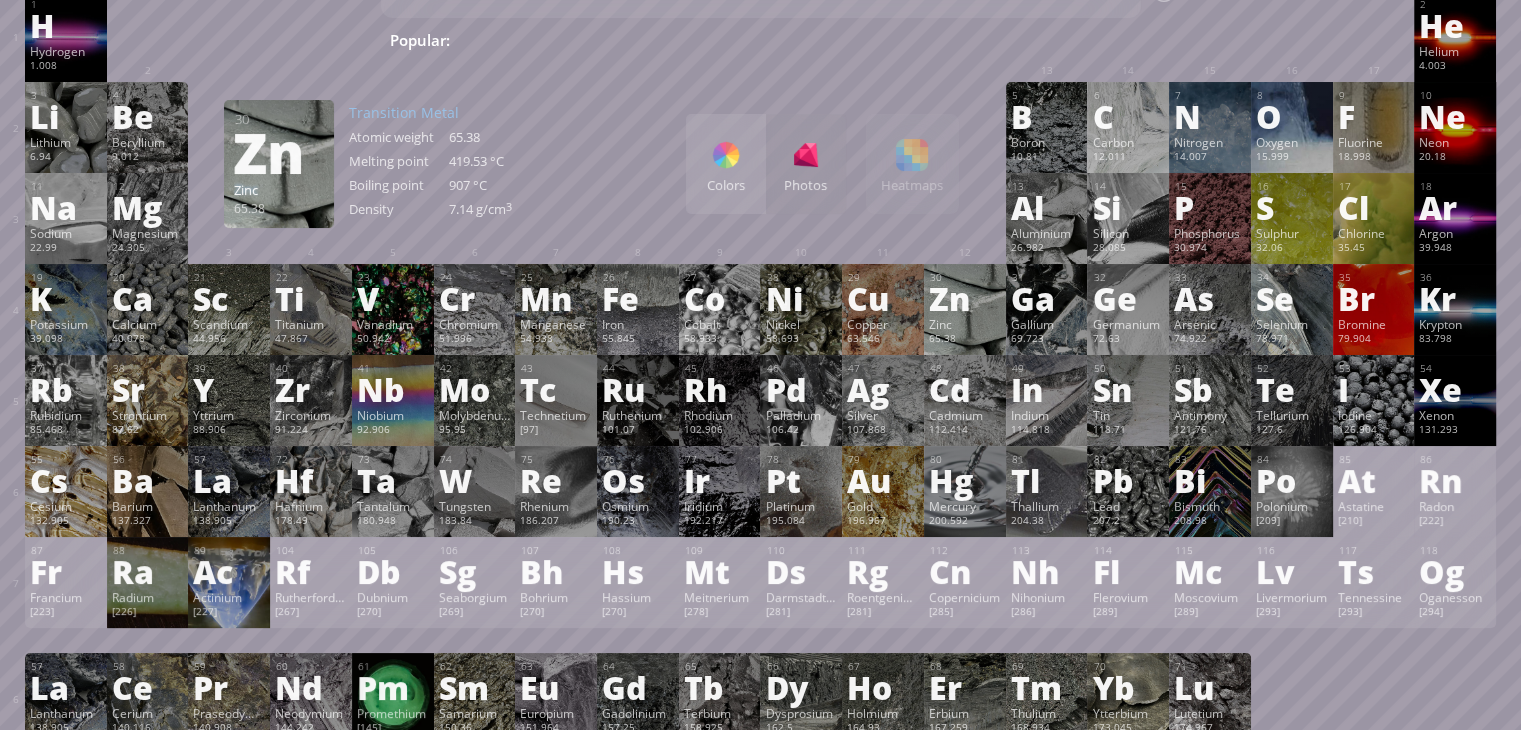 click on "Colors" at bounding box center [726, 185] 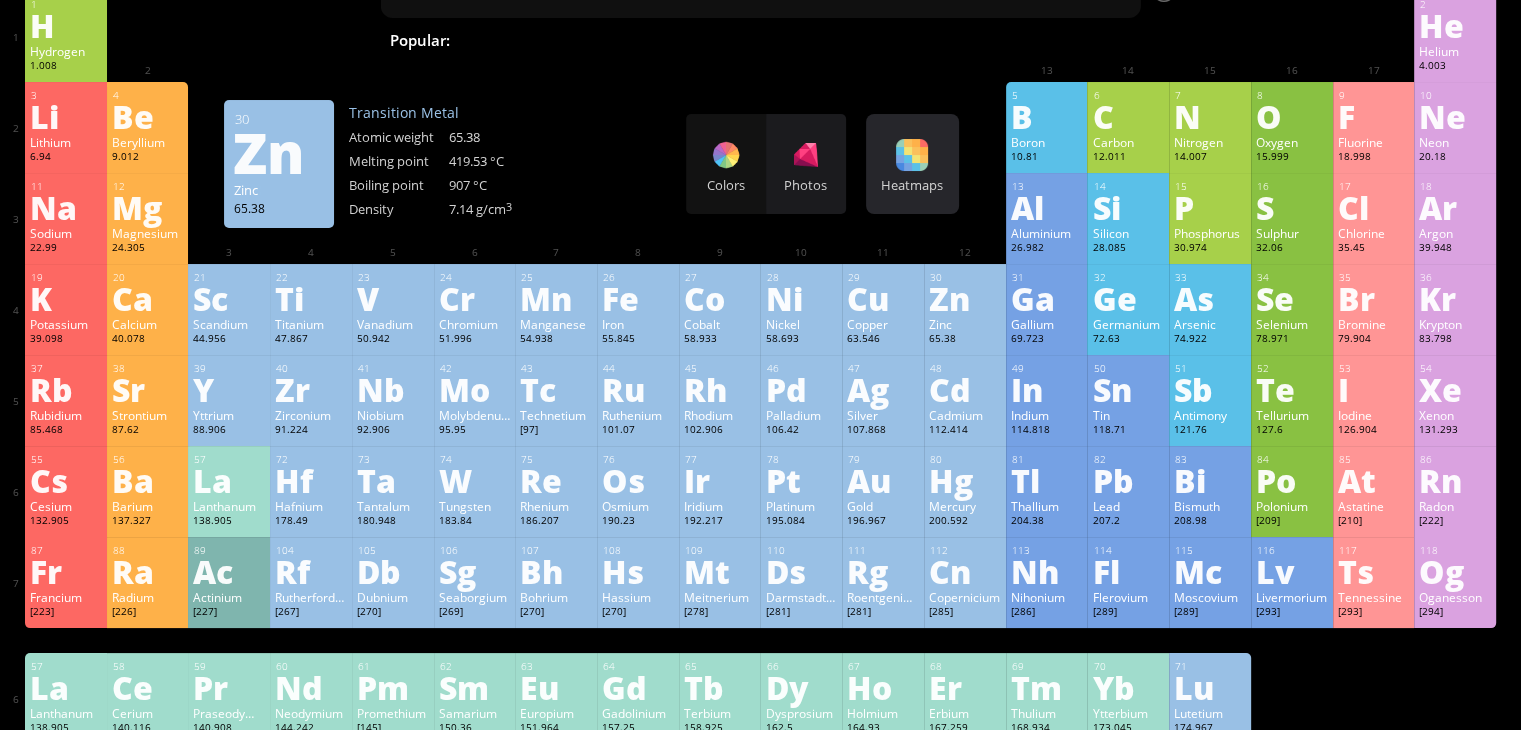 click on "Heatmaps Heatmaps Normal mode Melting point Boiling point Density Atomic weight Atomic radius Electronegativity Abundance in Universe Abundance in Earth crust Half-life period" at bounding box center (806, 164) 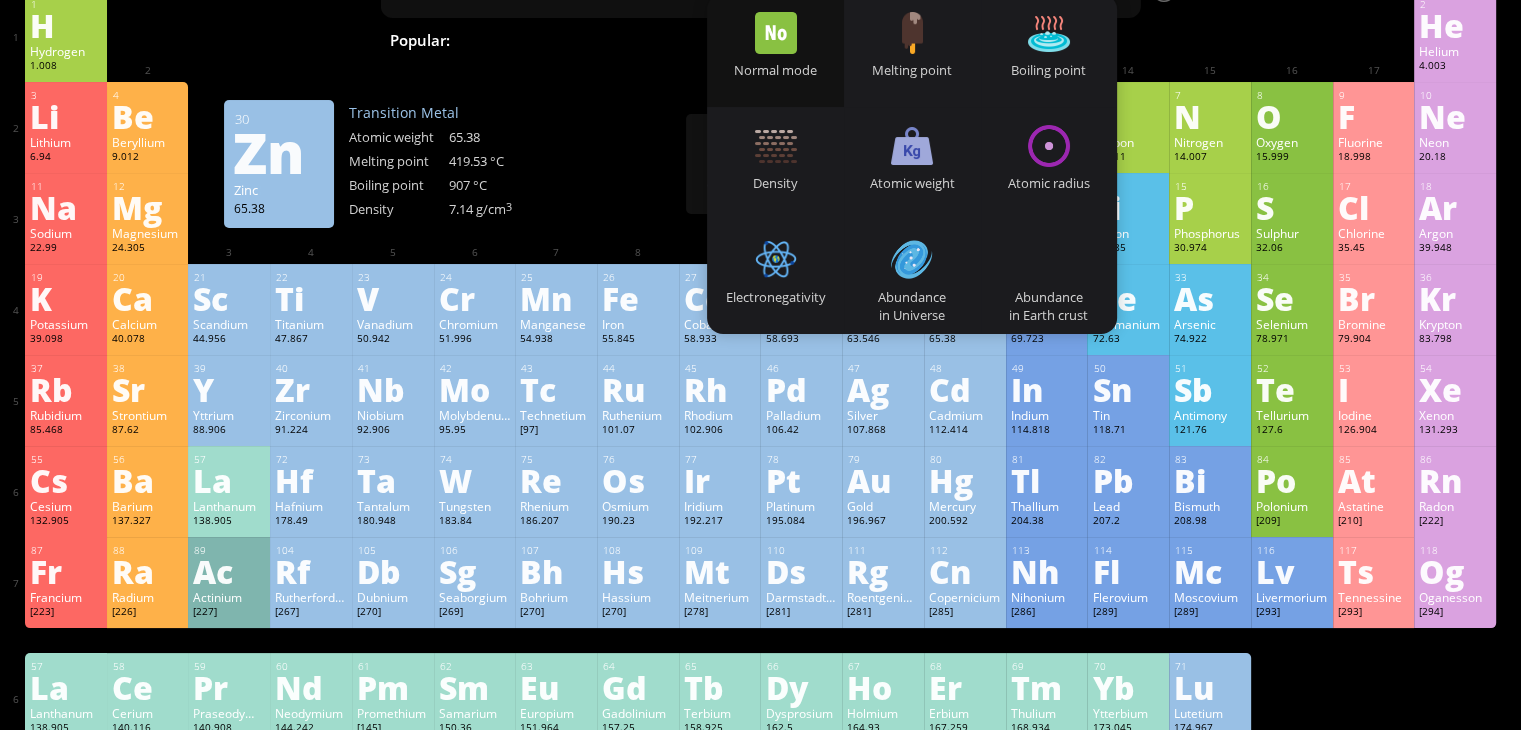 click at bounding box center [556, 6] 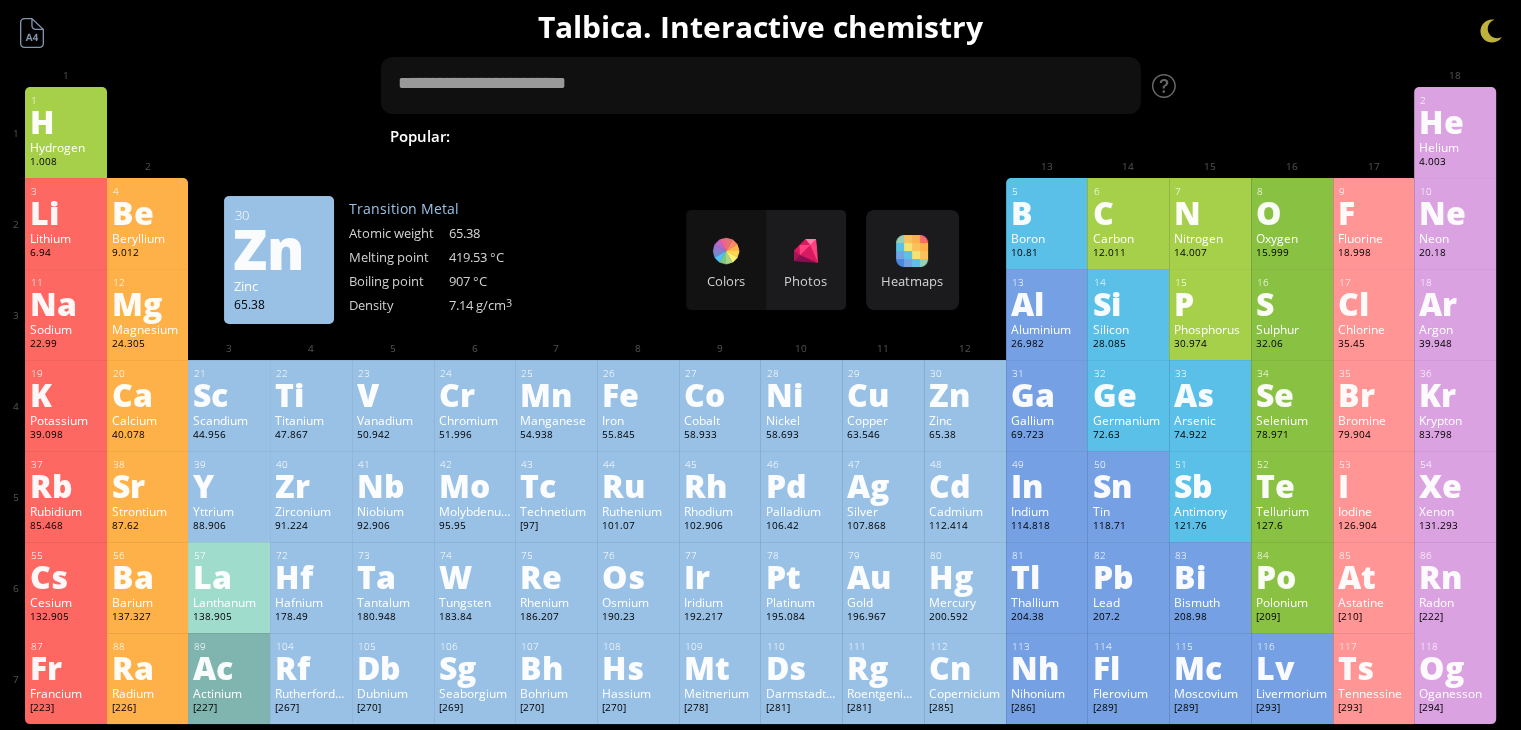 scroll, scrollTop: 0, scrollLeft: 0, axis: both 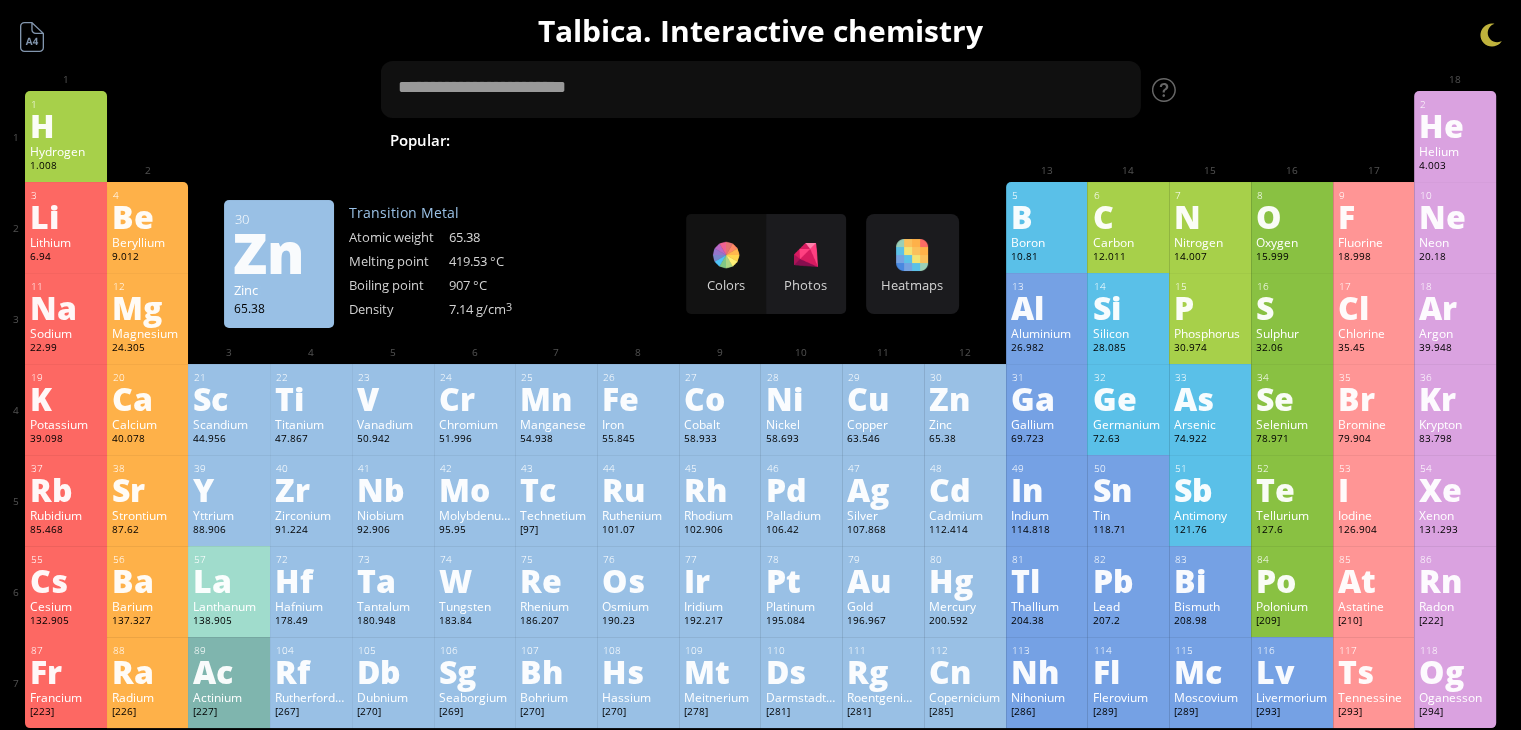 click on "H 2 SO 4  + NaOH" at bounding box center [930, 140] 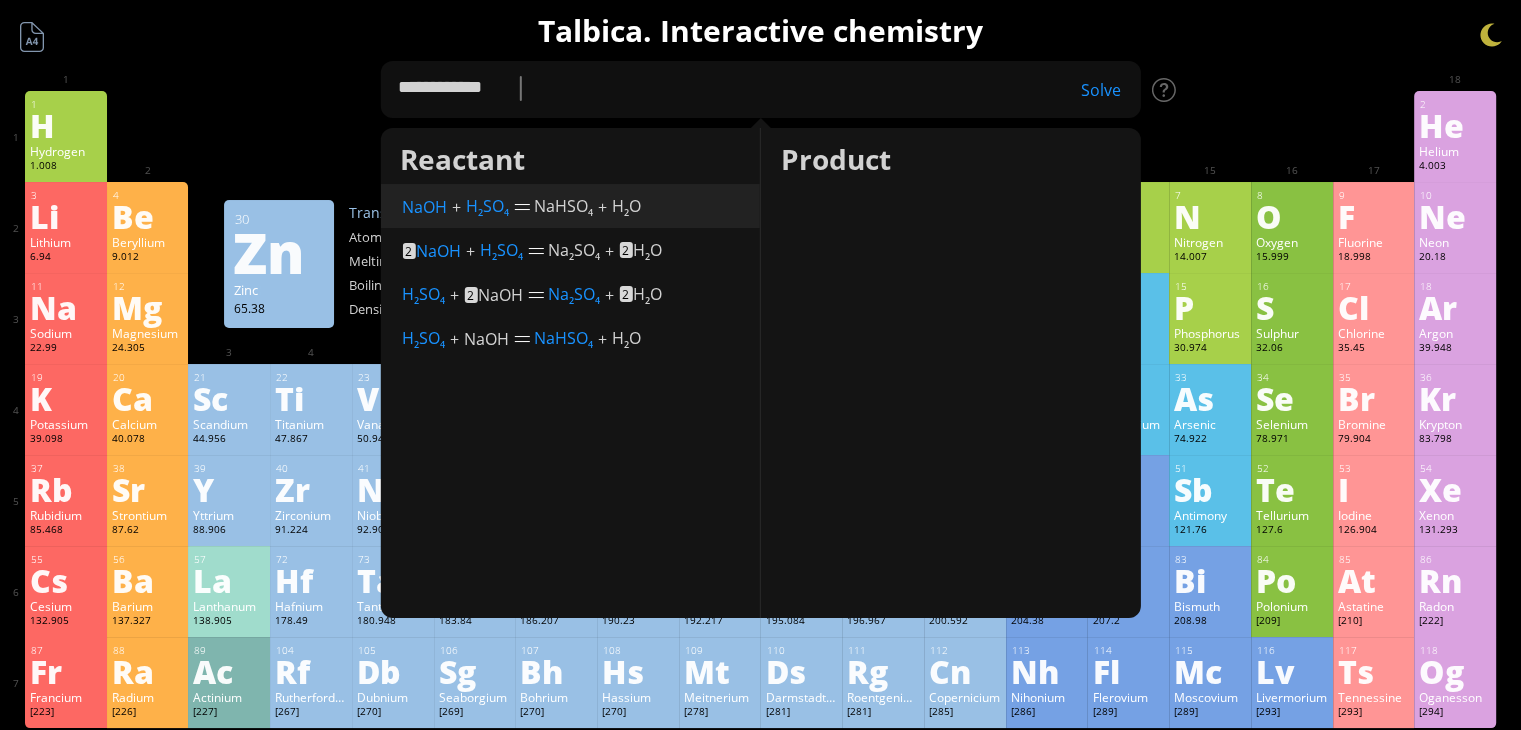 click on "H 2 SO 4" at bounding box center [424, 207] 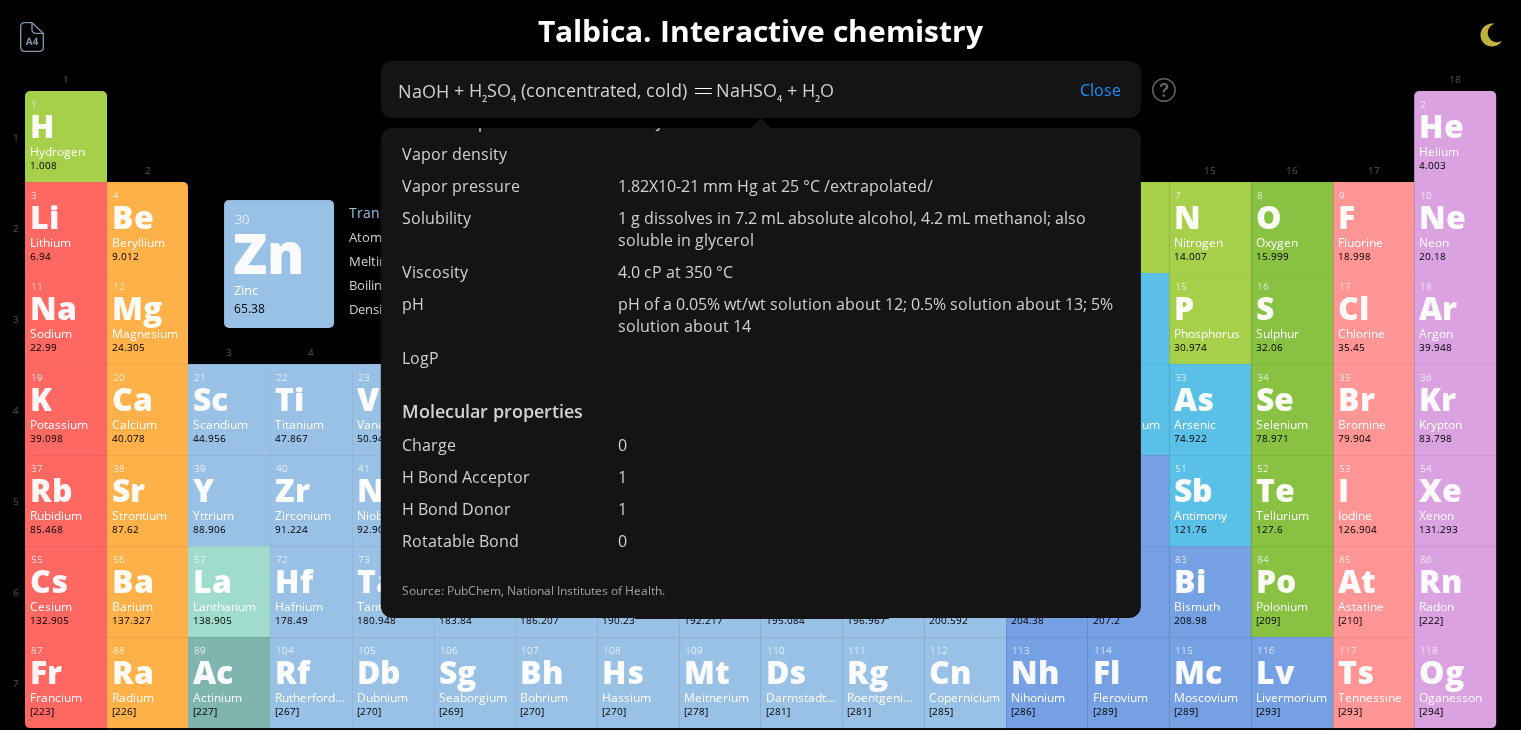 scroll, scrollTop: 1044, scrollLeft: 0, axis: vertical 